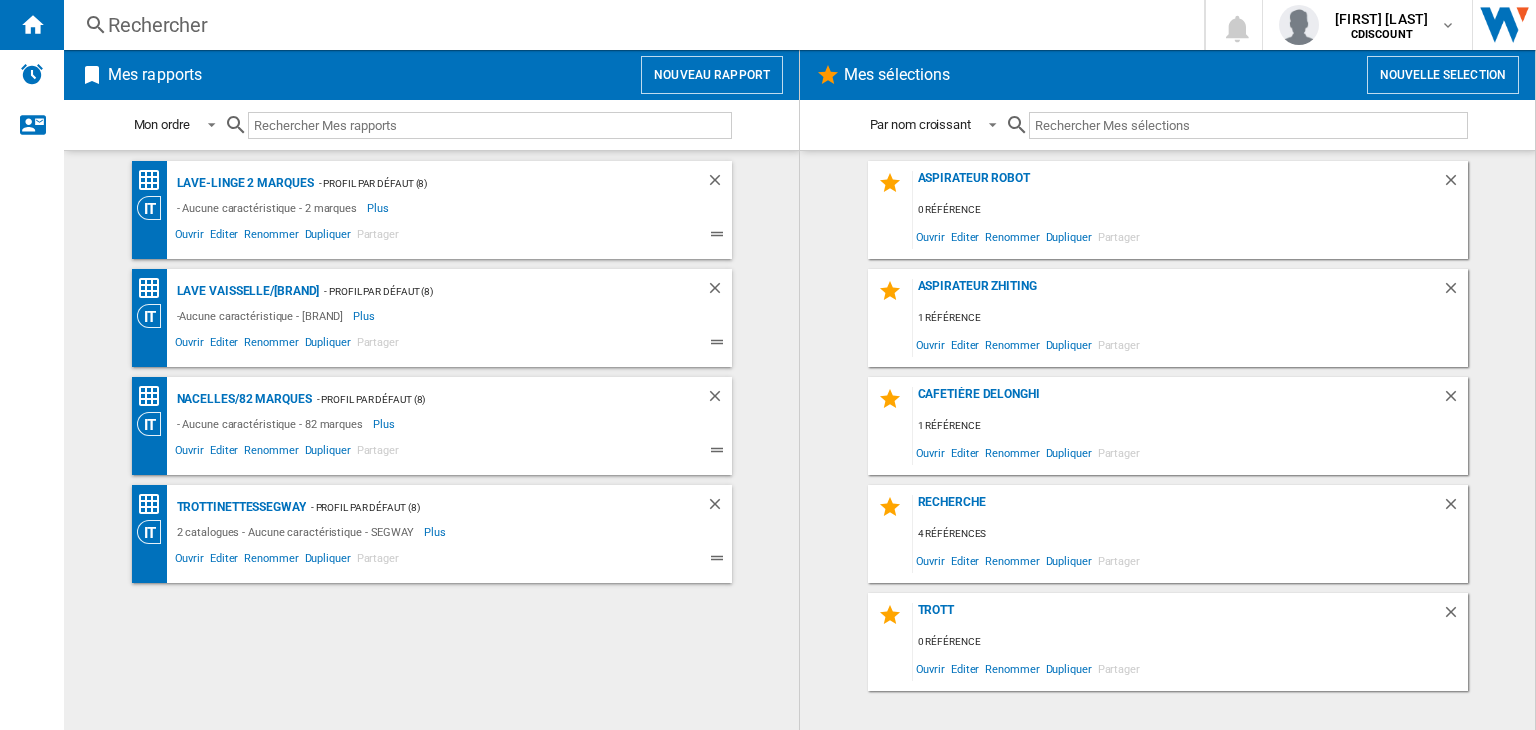scroll, scrollTop: 0, scrollLeft: 0, axis: both 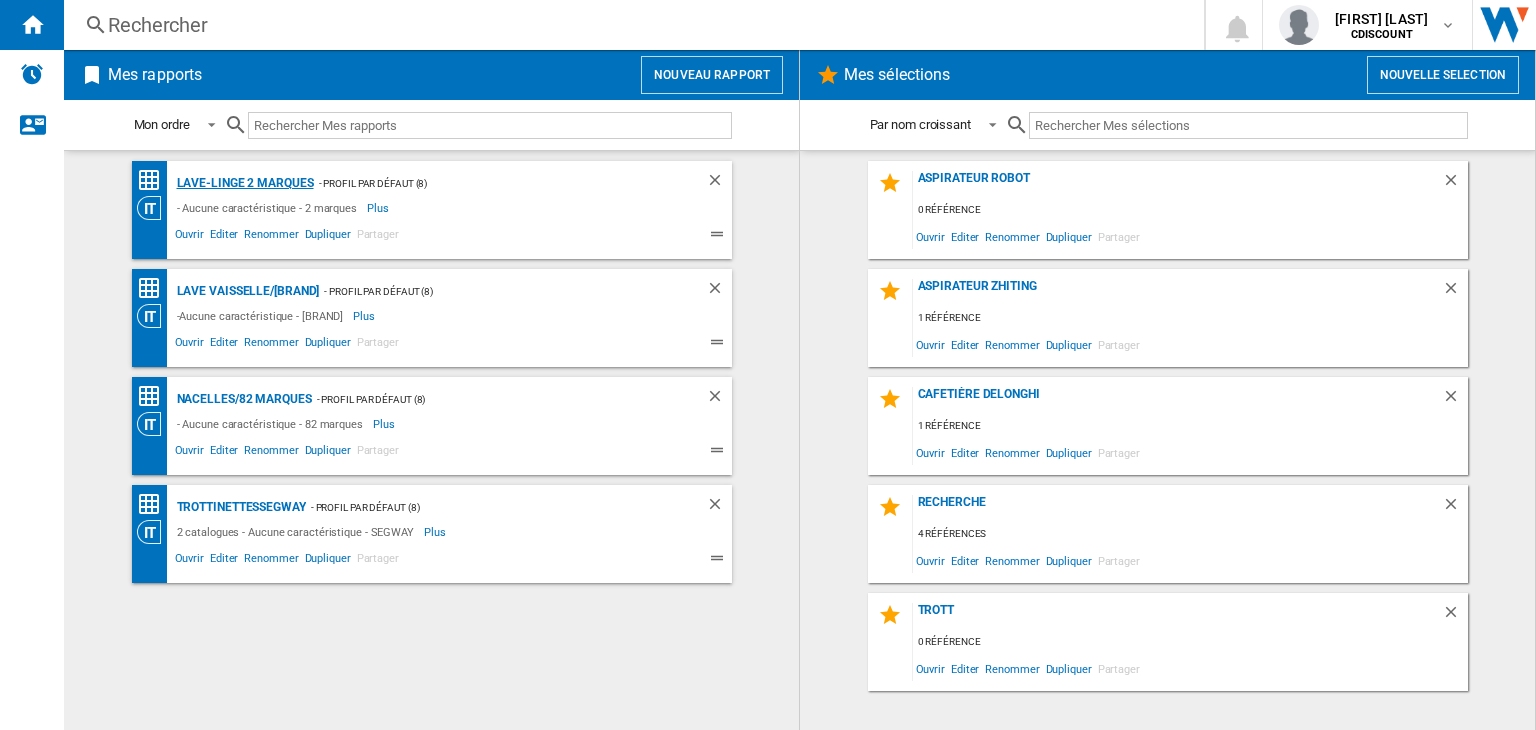 click on "Lave-Linge 2 marques" 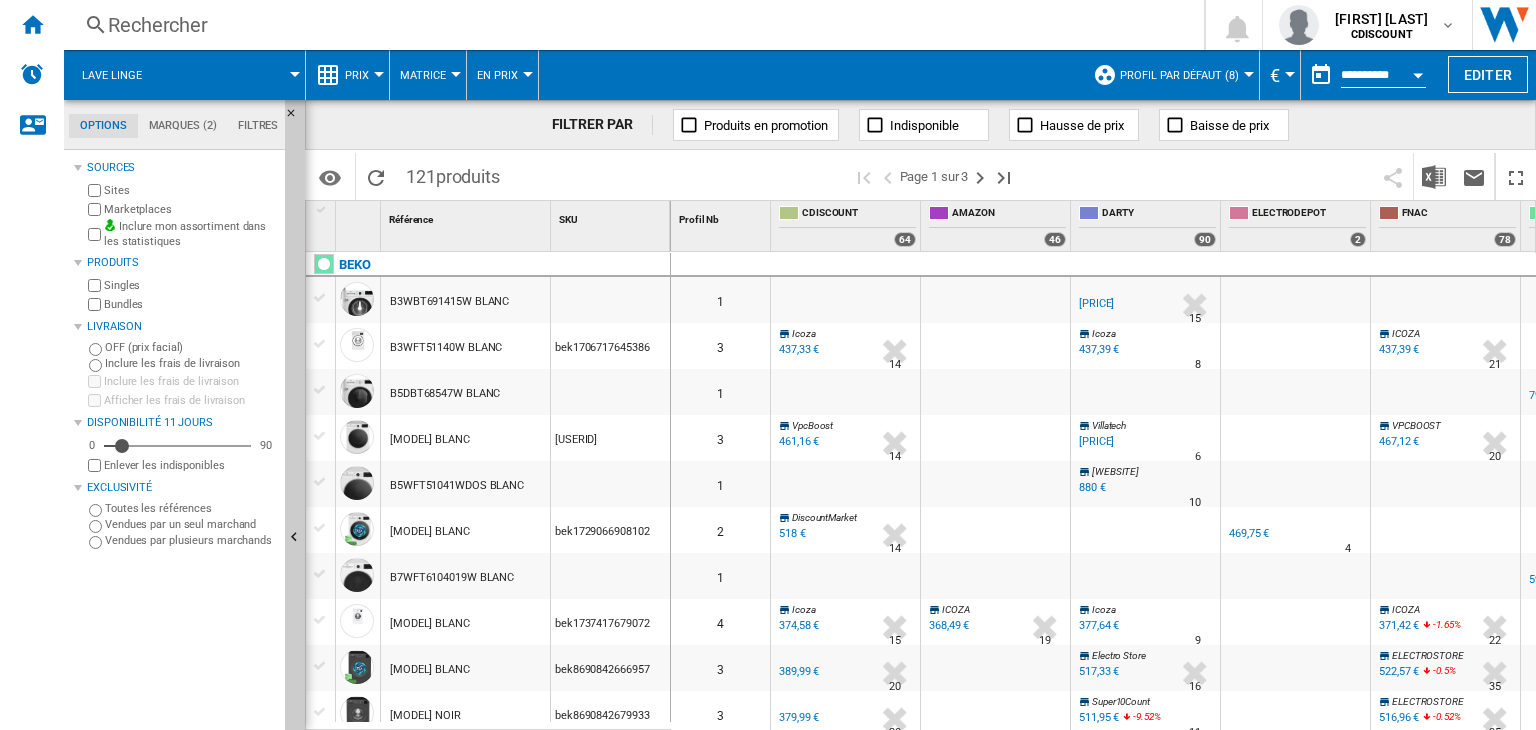 click on "Options Marques (2) Filtres         Options Marques (2) Filtres" 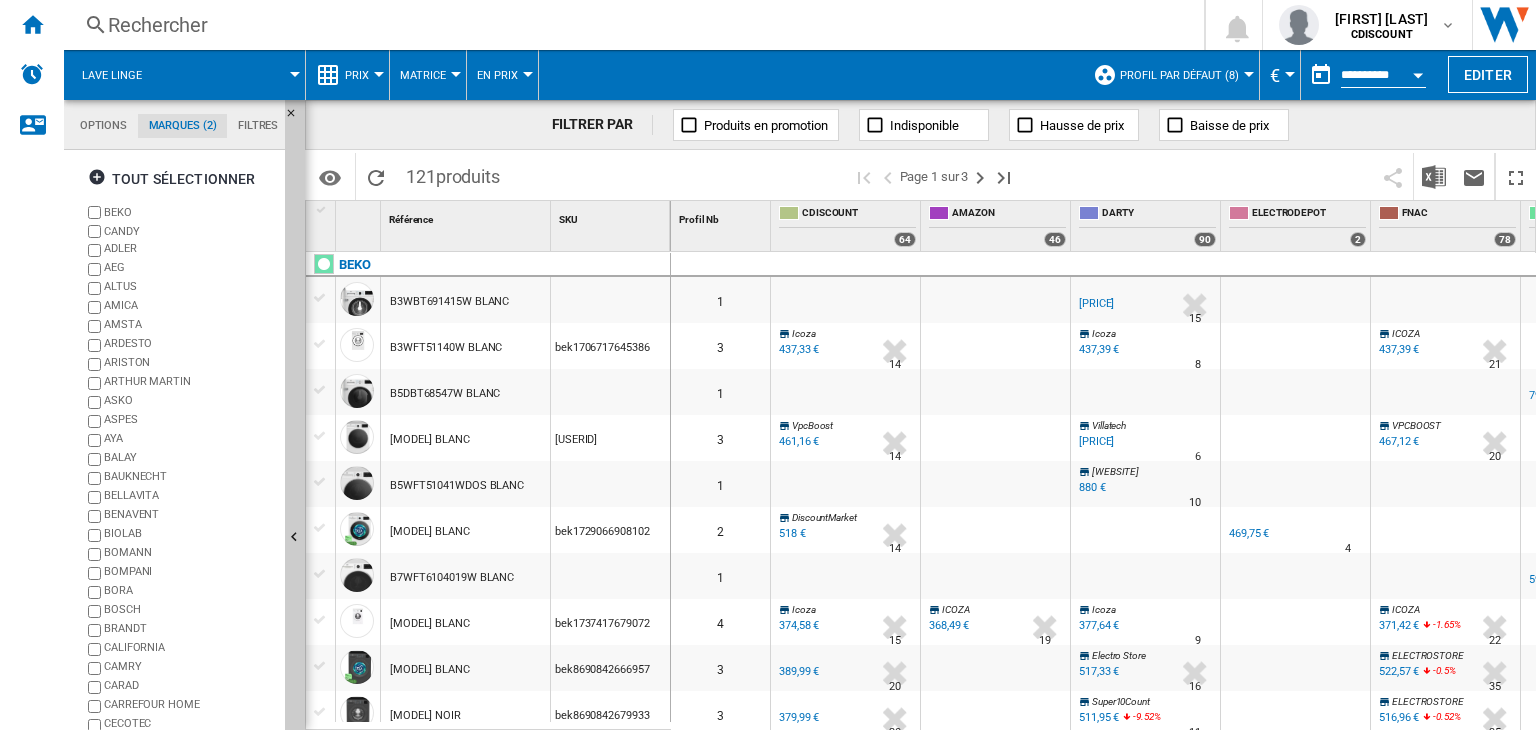 click on "Options" 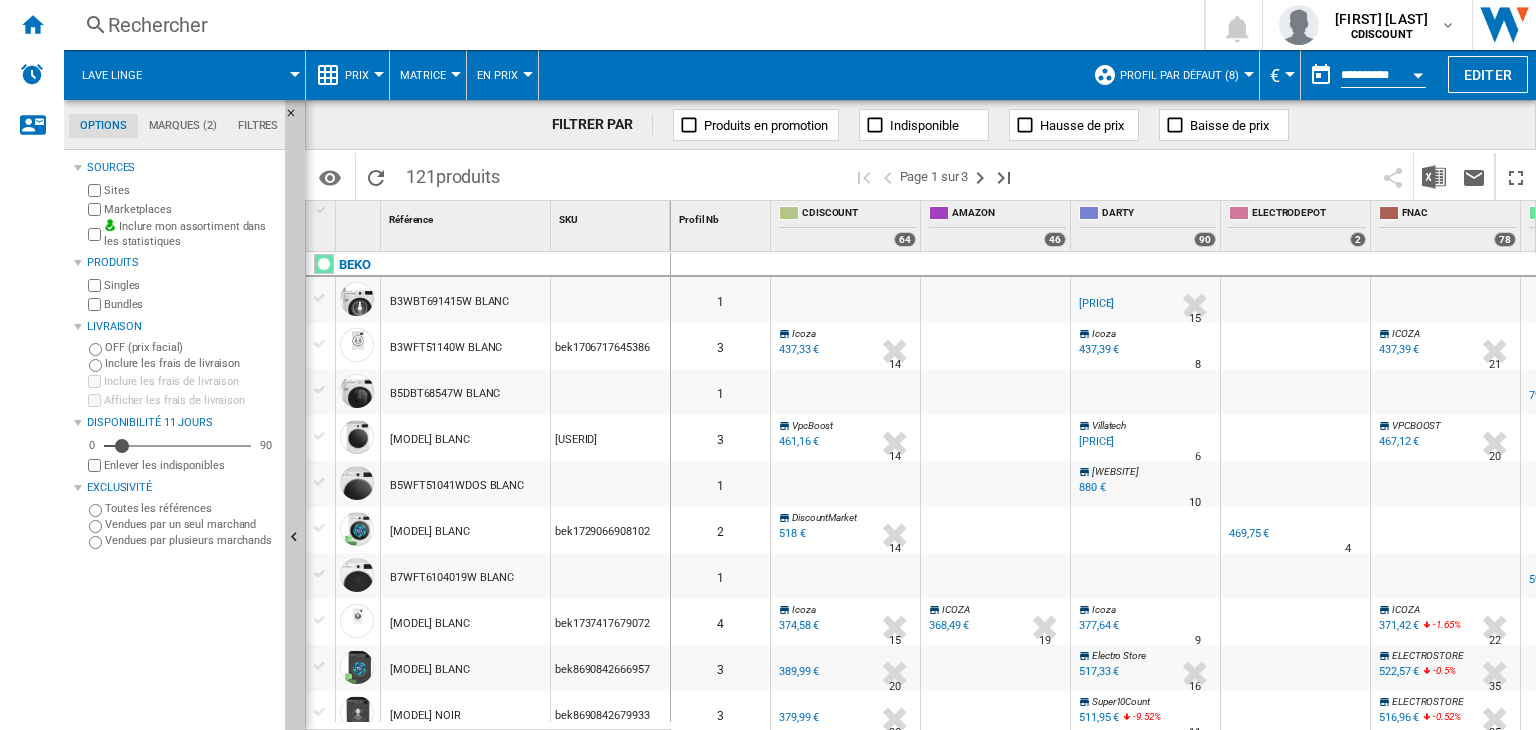 scroll, scrollTop: 23, scrollLeft: 0, axis: vertical 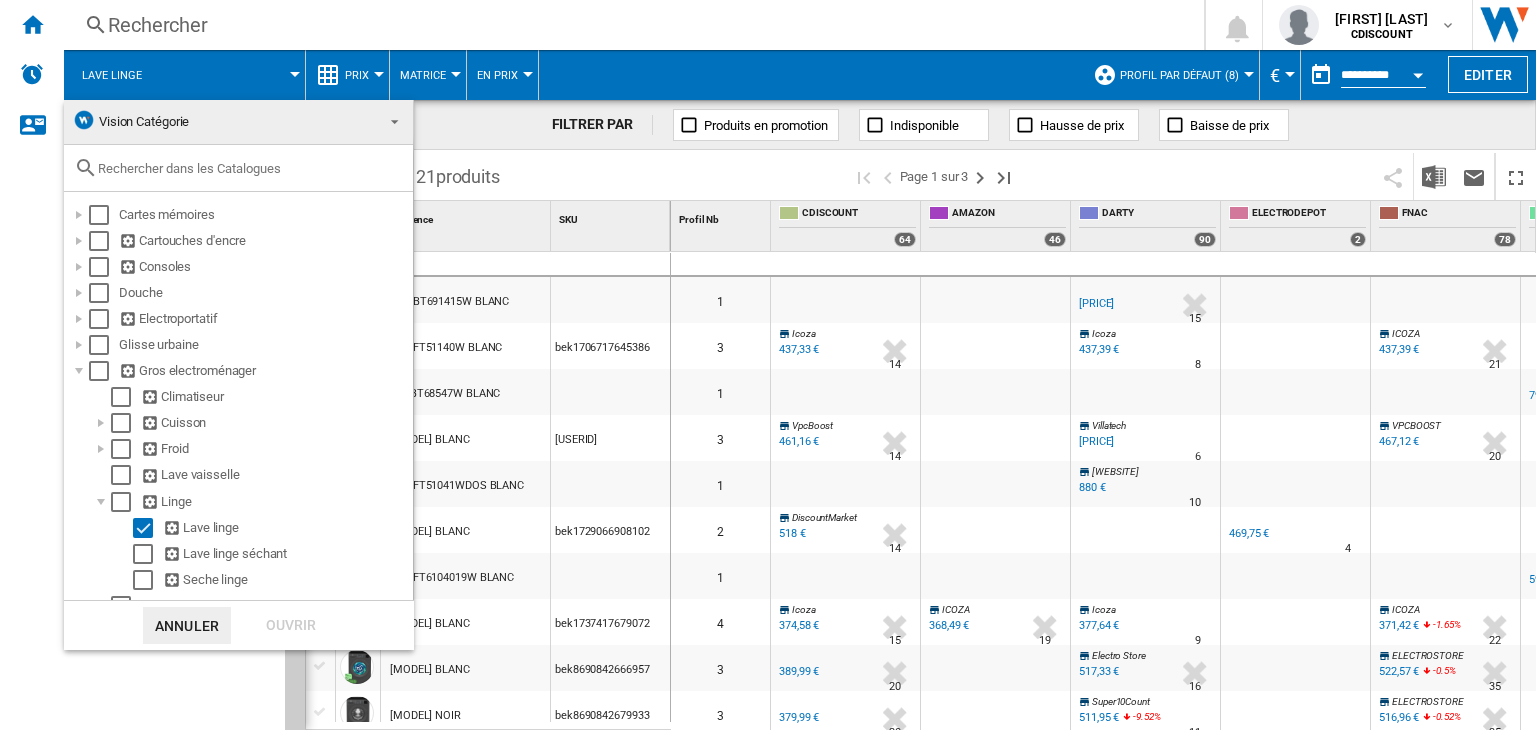 click at bounding box center [768, 365] 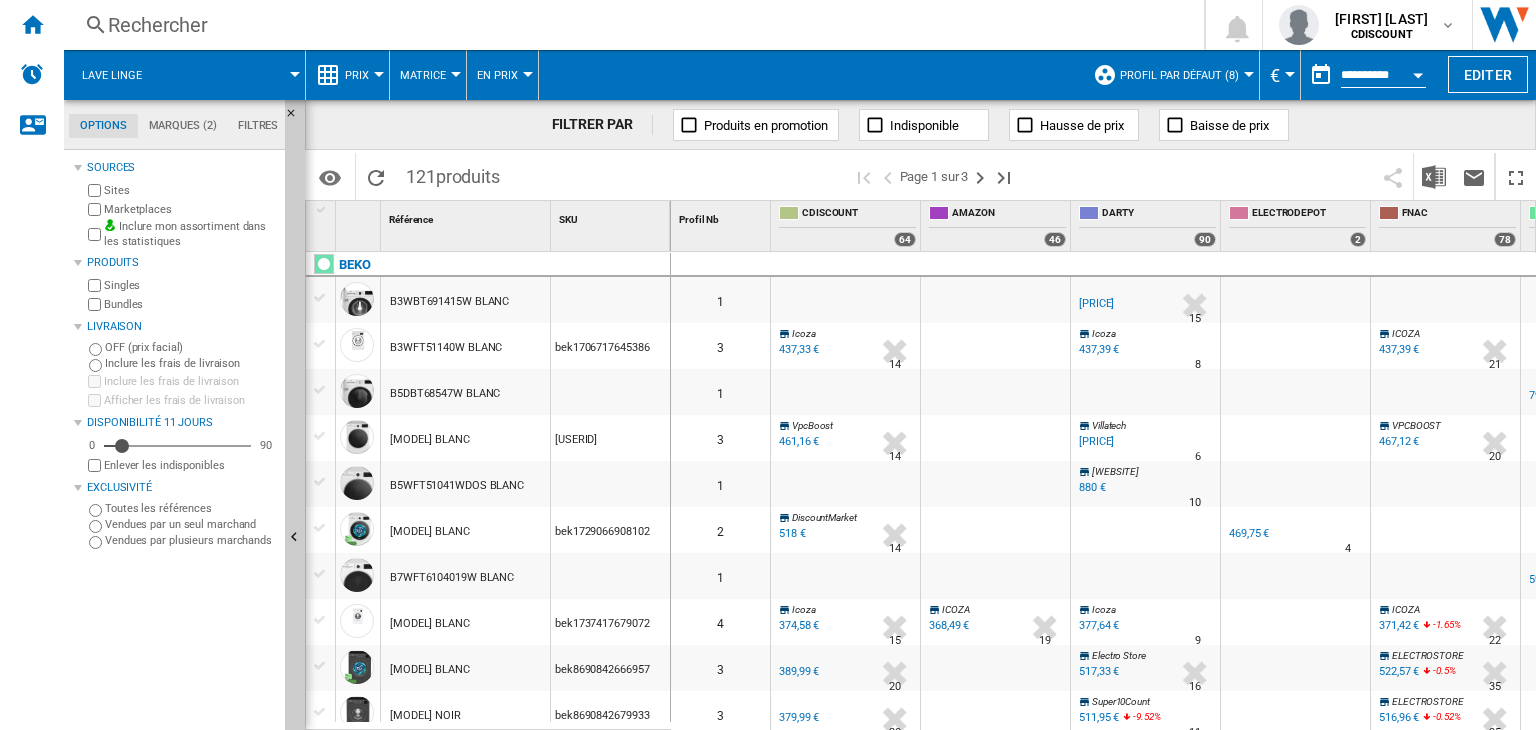 click on "Marques (2)" 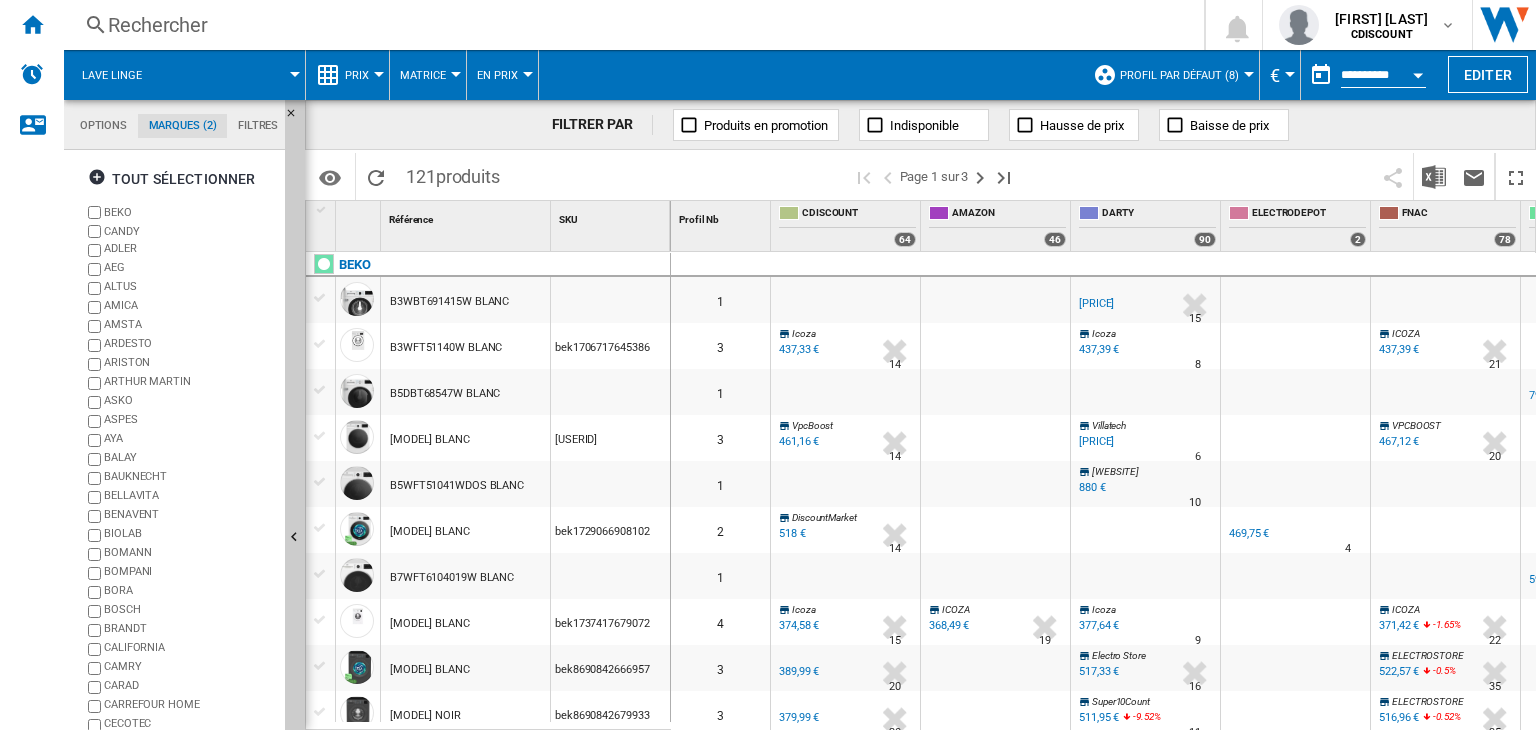 click on "Filtres" 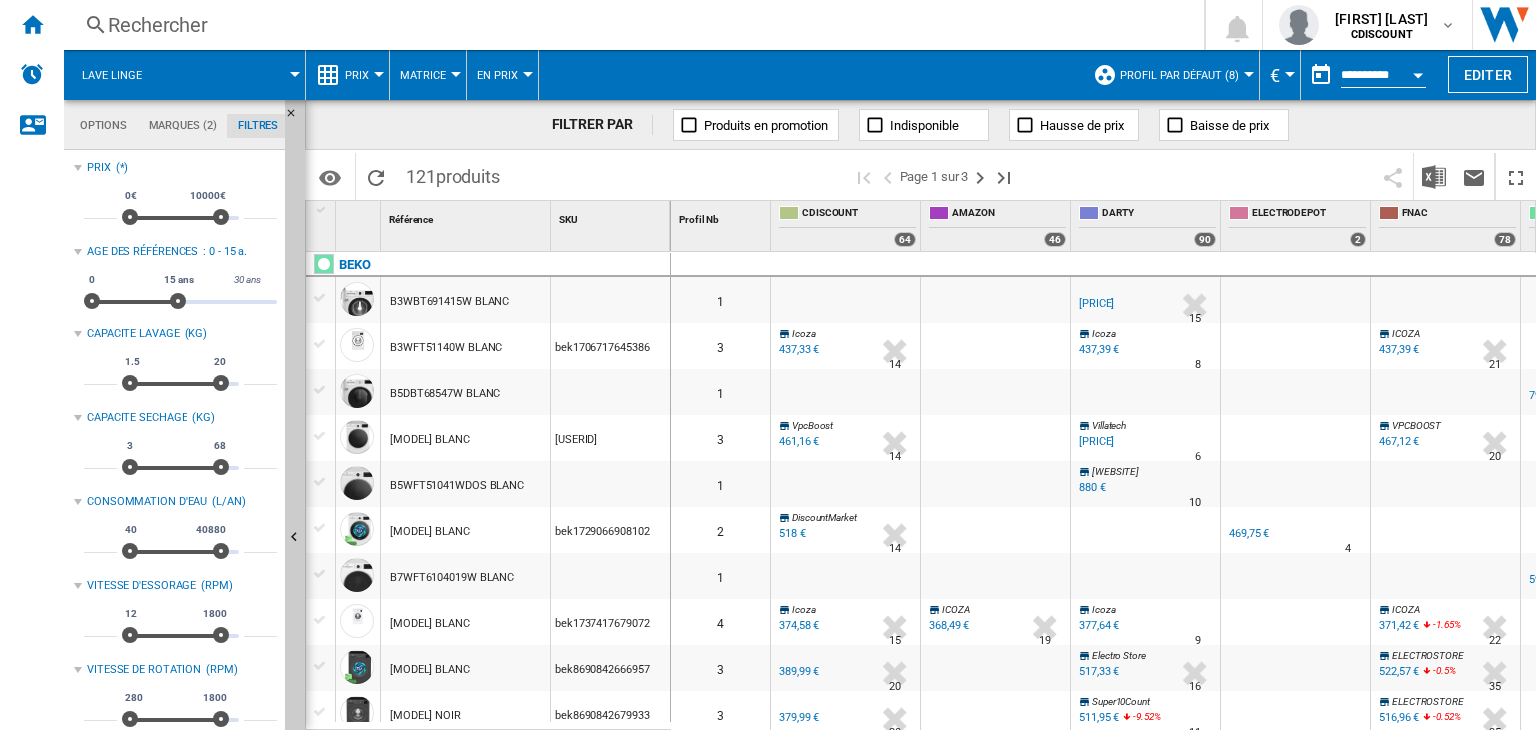 click on "Options" 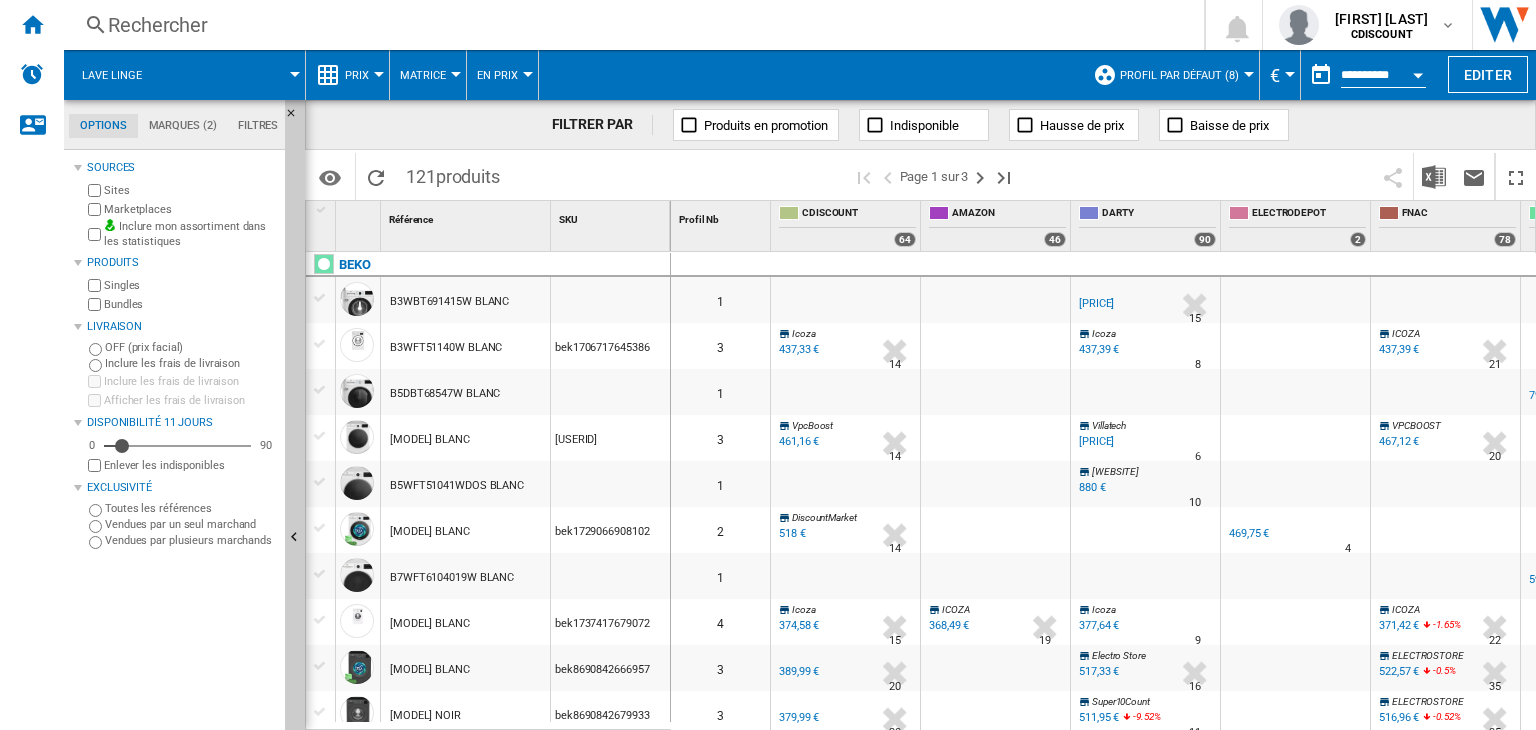scroll, scrollTop: 23, scrollLeft: 0, axis: vertical 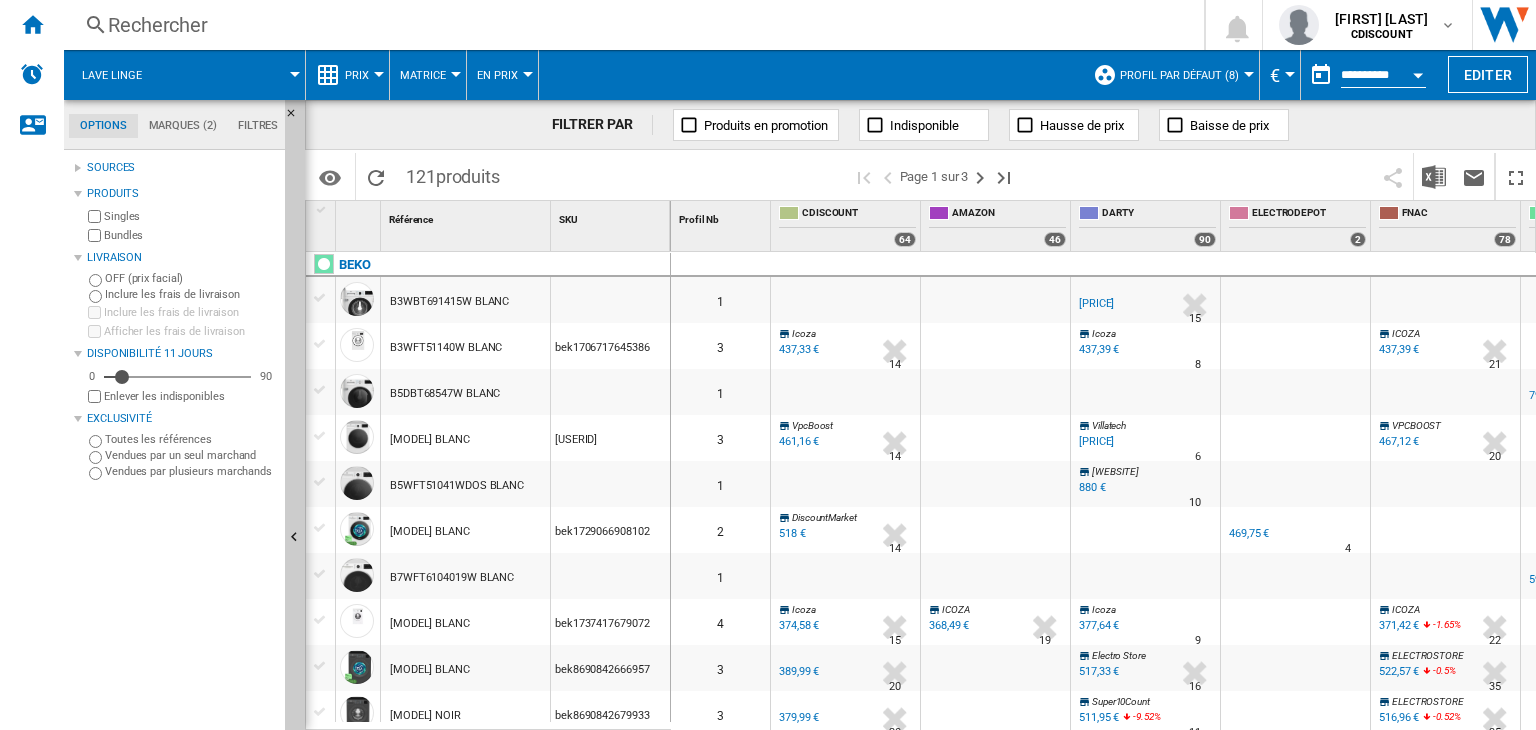 click on "Sources" at bounding box center [175, 168] 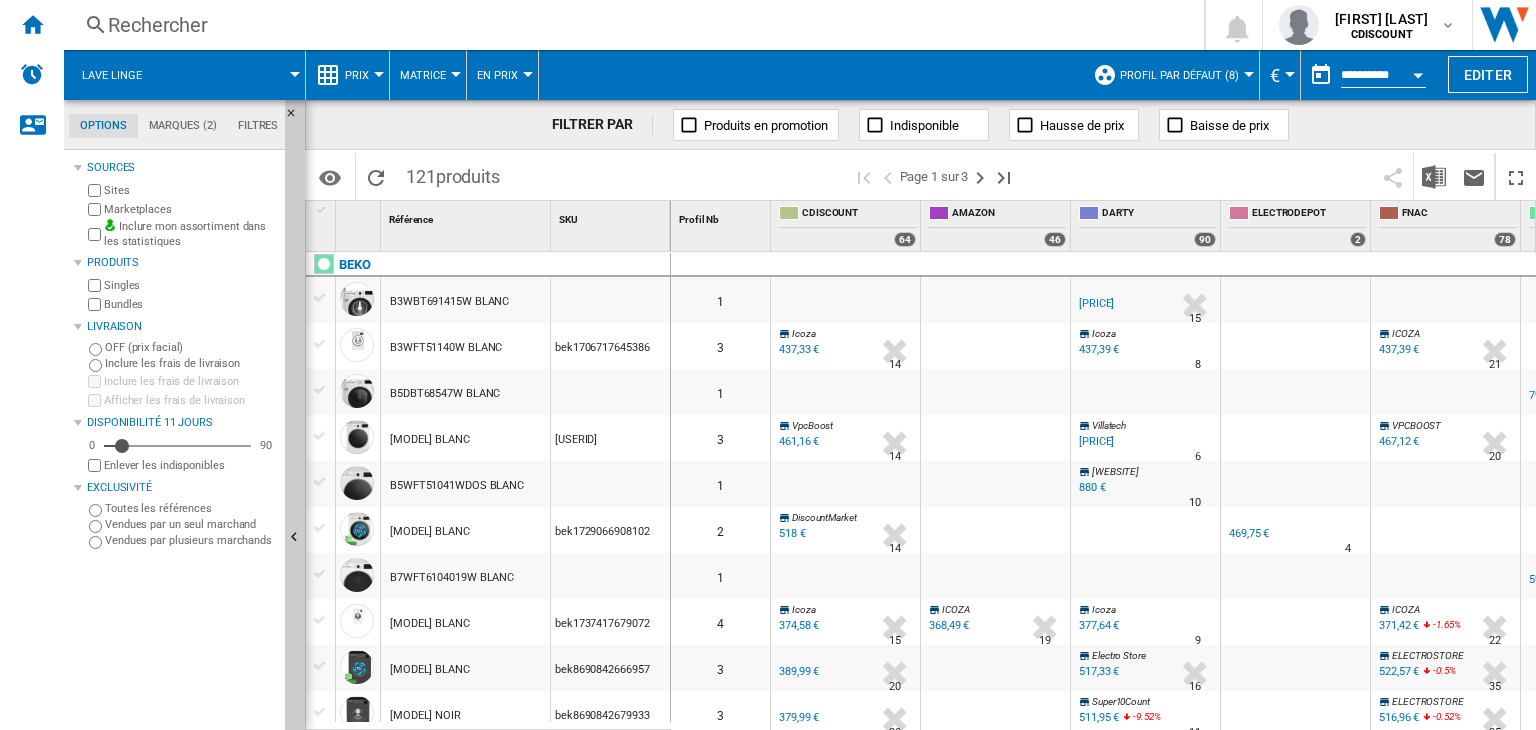 click at bounding box center (232, 75) 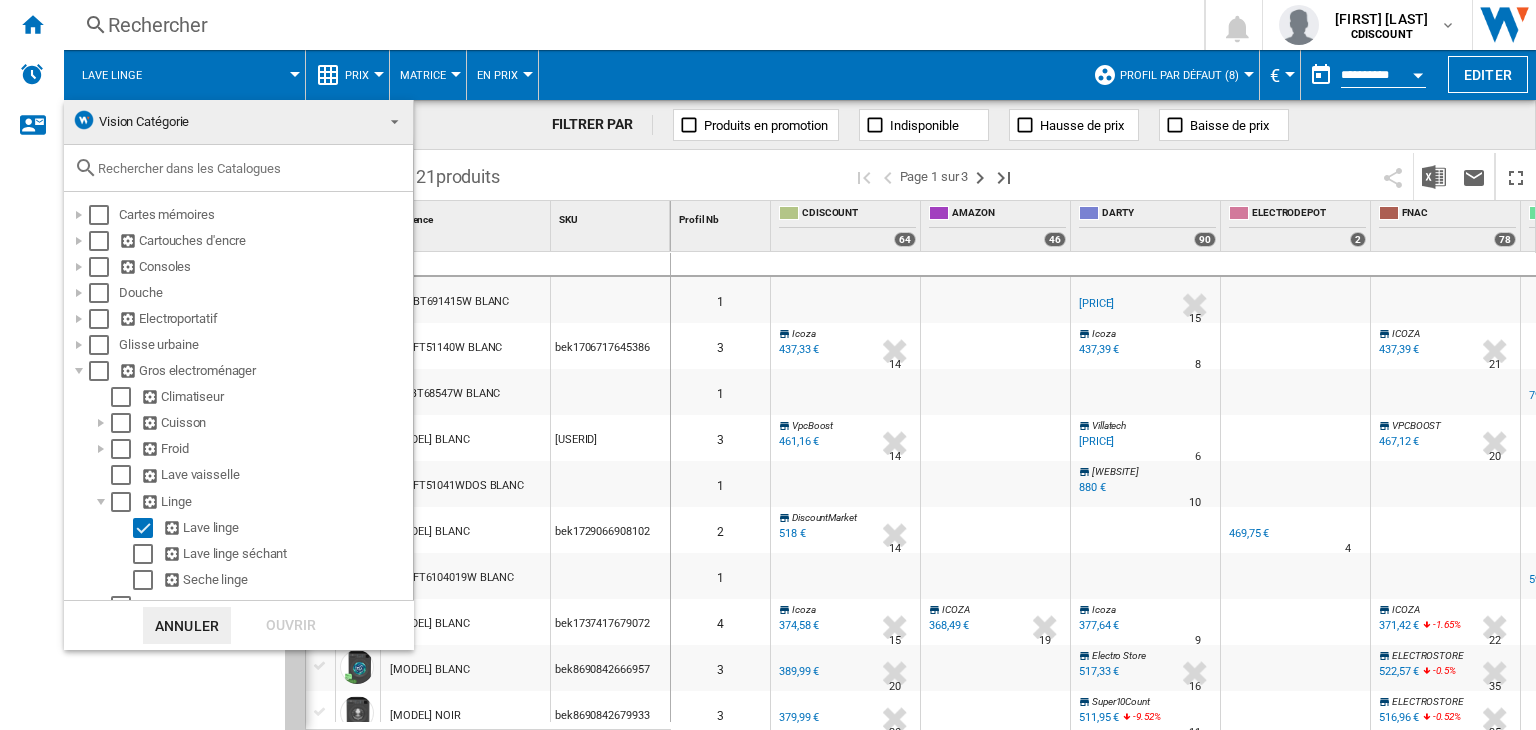 click on "Vision Catégorie" at bounding box center [144, 121] 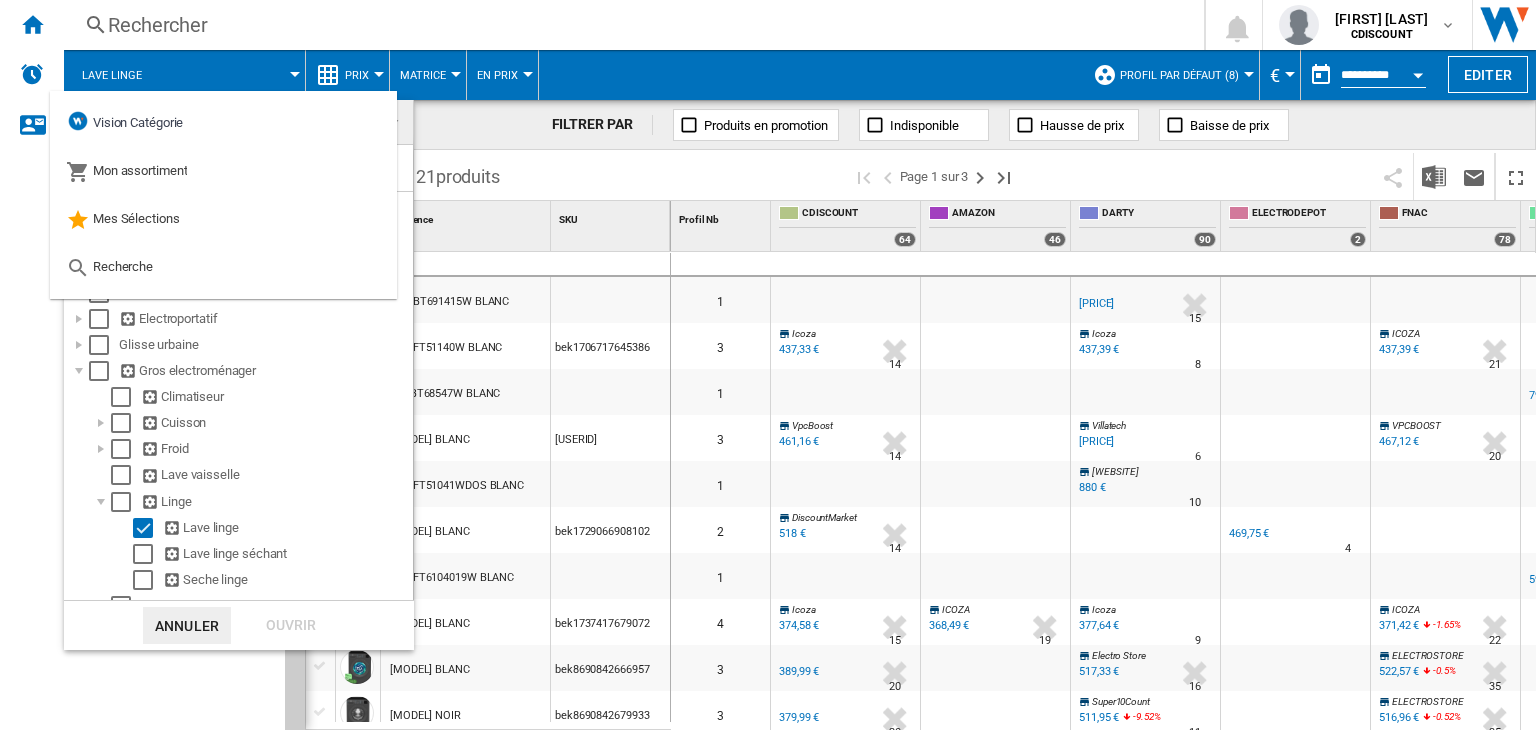 click at bounding box center (768, 365) 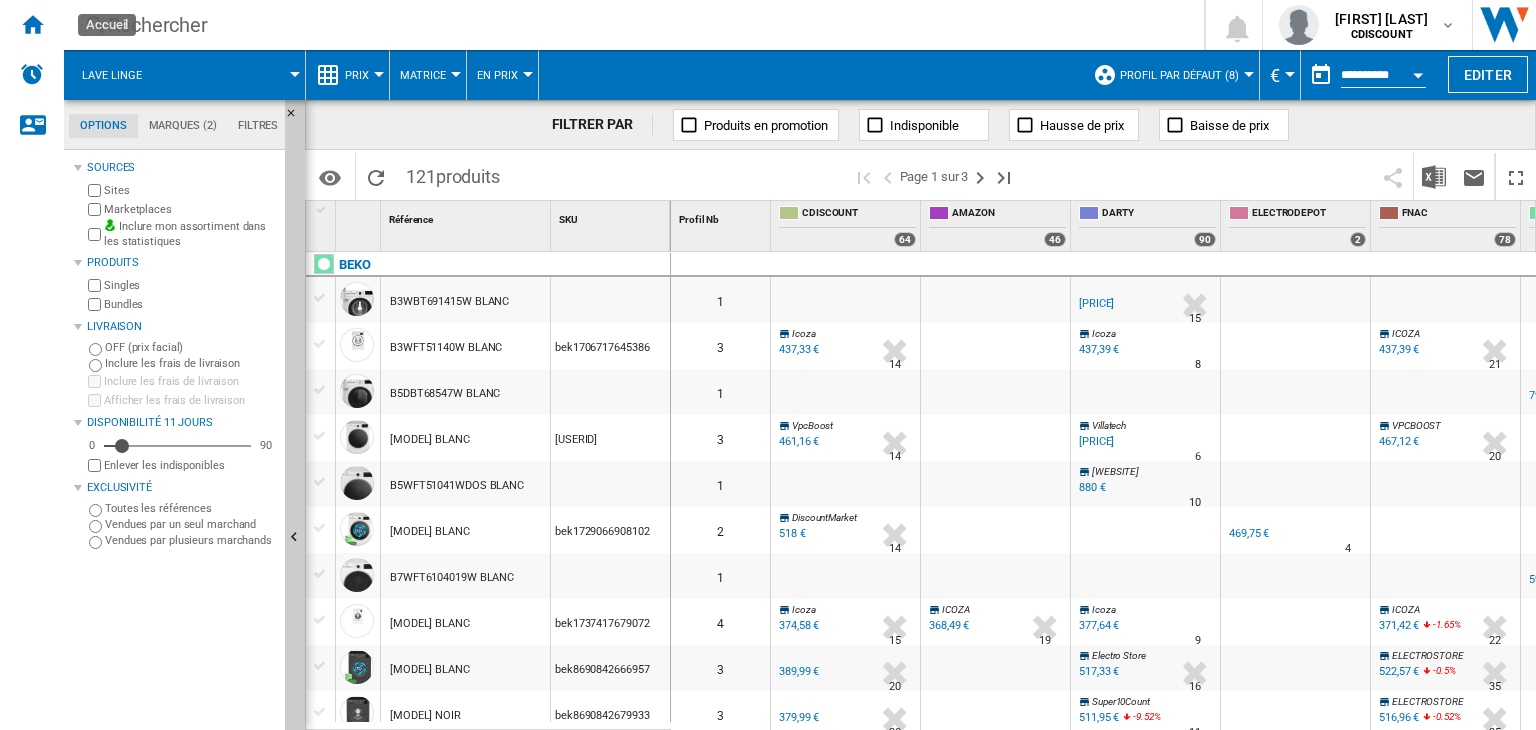 click at bounding box center (32, 24) 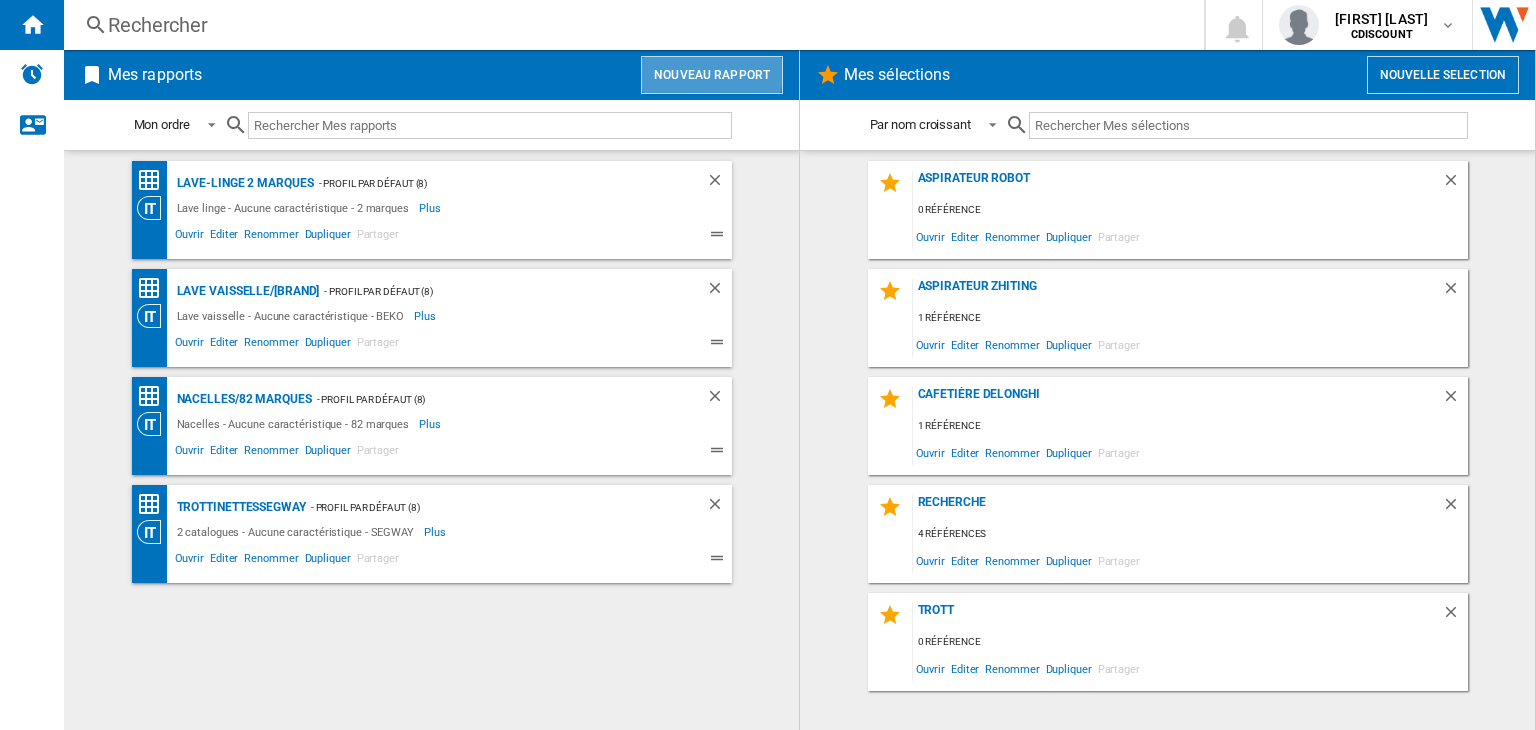 click on "Nouveau rapport" at bounding box center (712, 75) 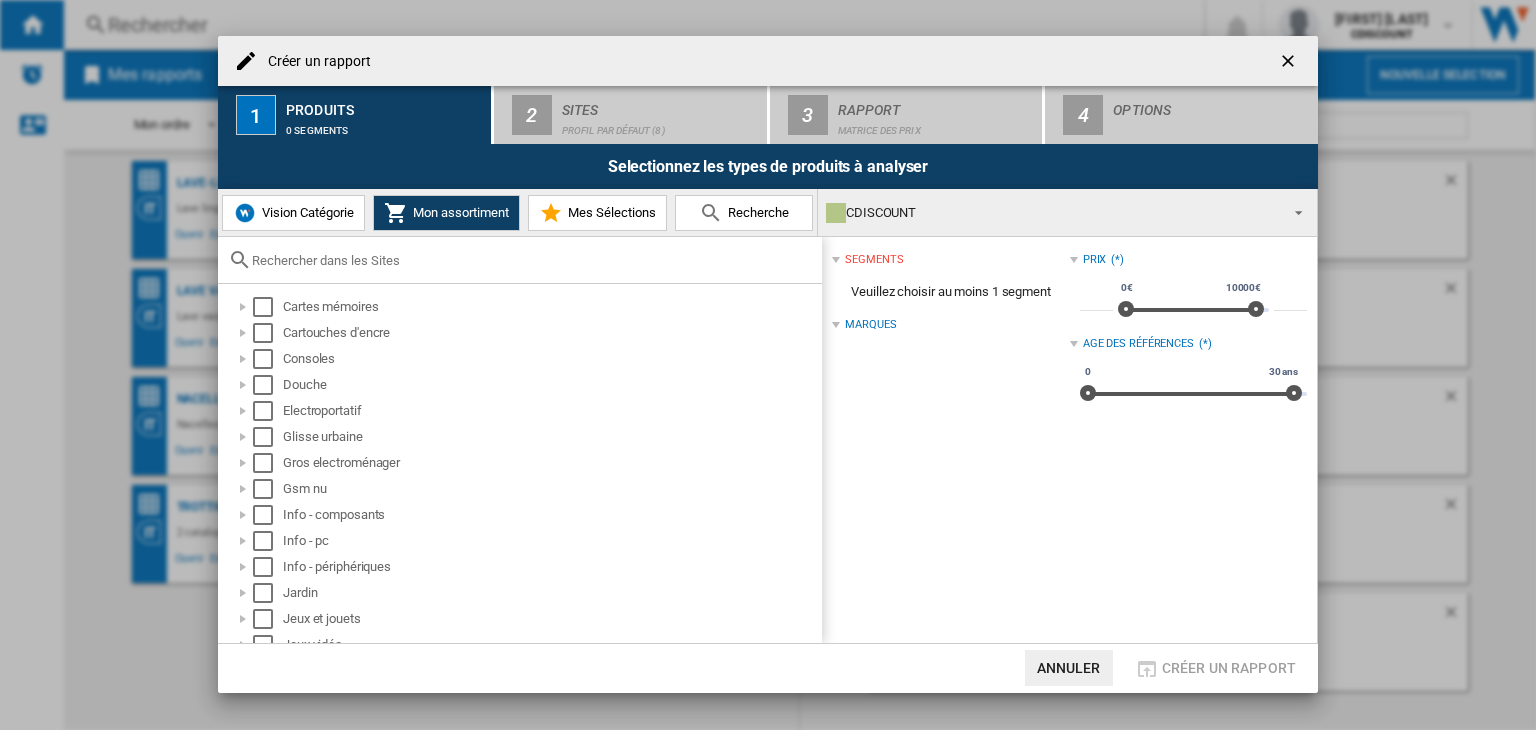 click on "Vision Catégorie" at bounding box center (305, 212) 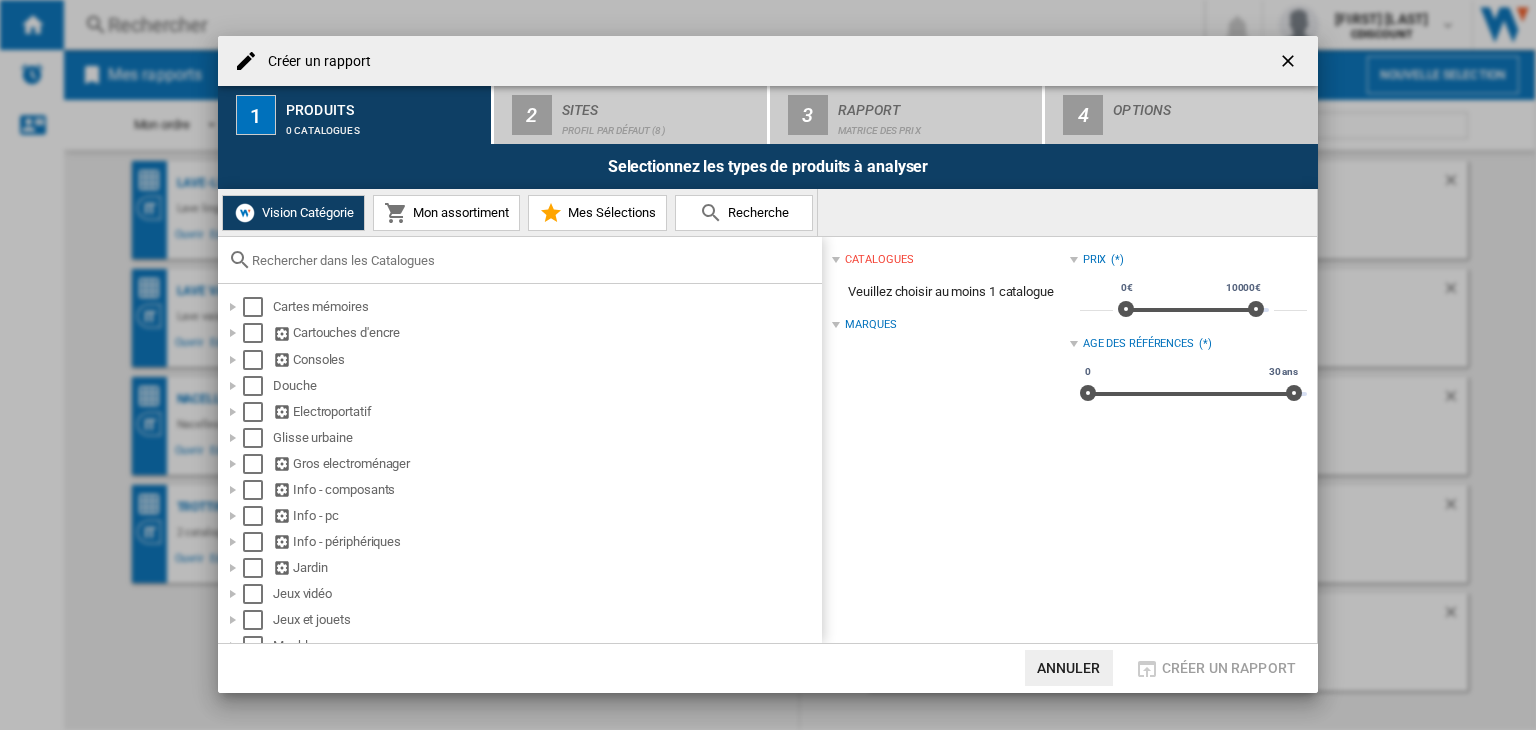 click at bounding box center (1290, 63) 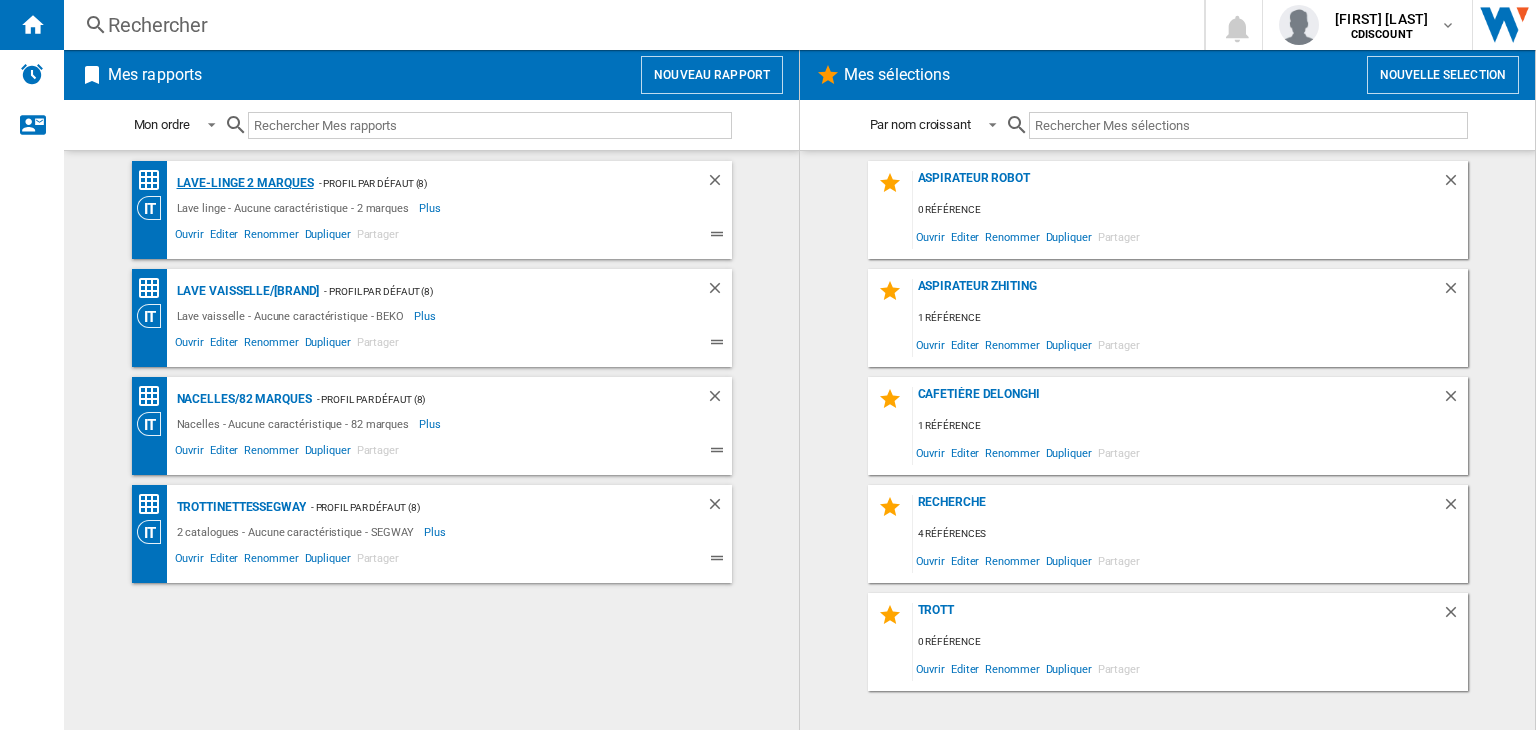 click on "Lave-Linge 2 marques" 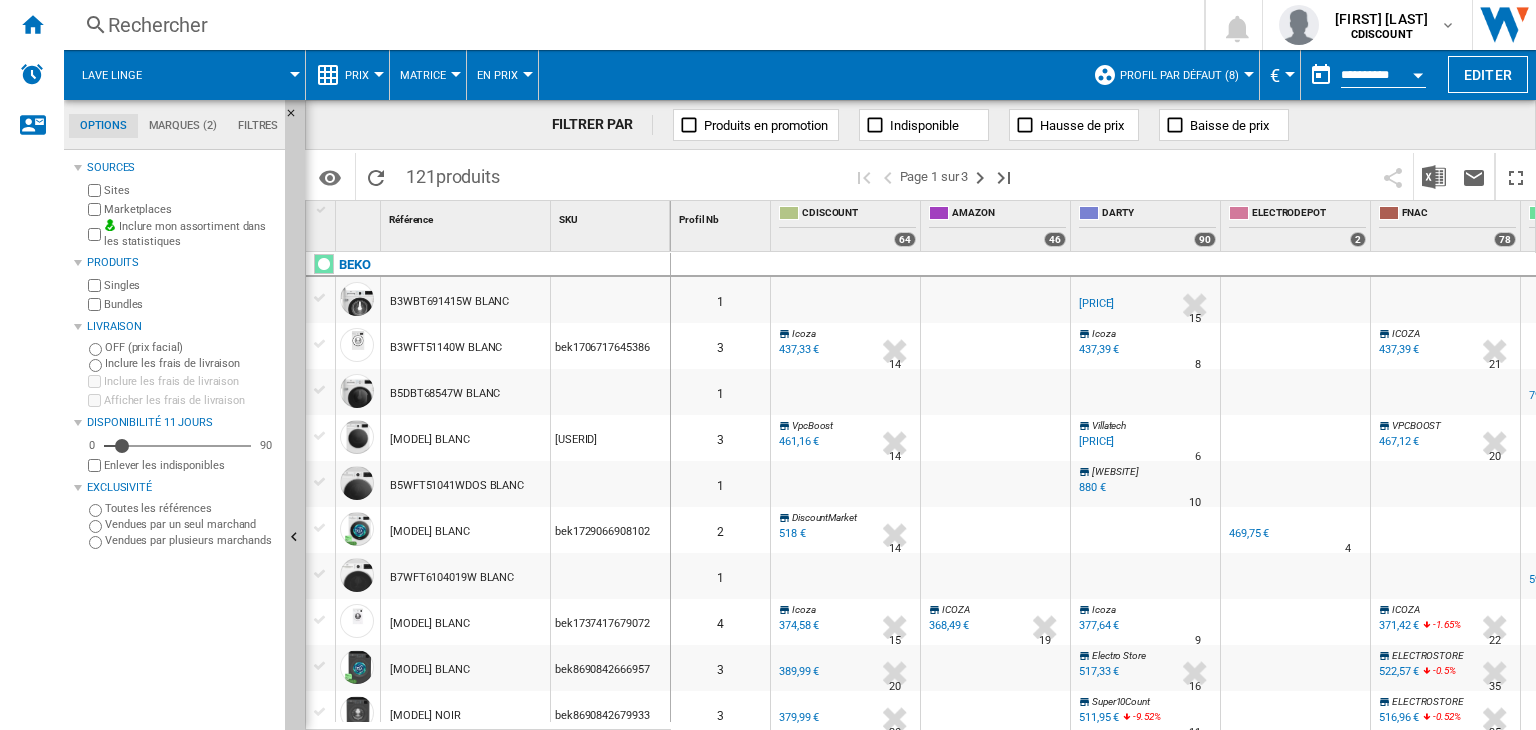 click at bounding box center [232, 75] 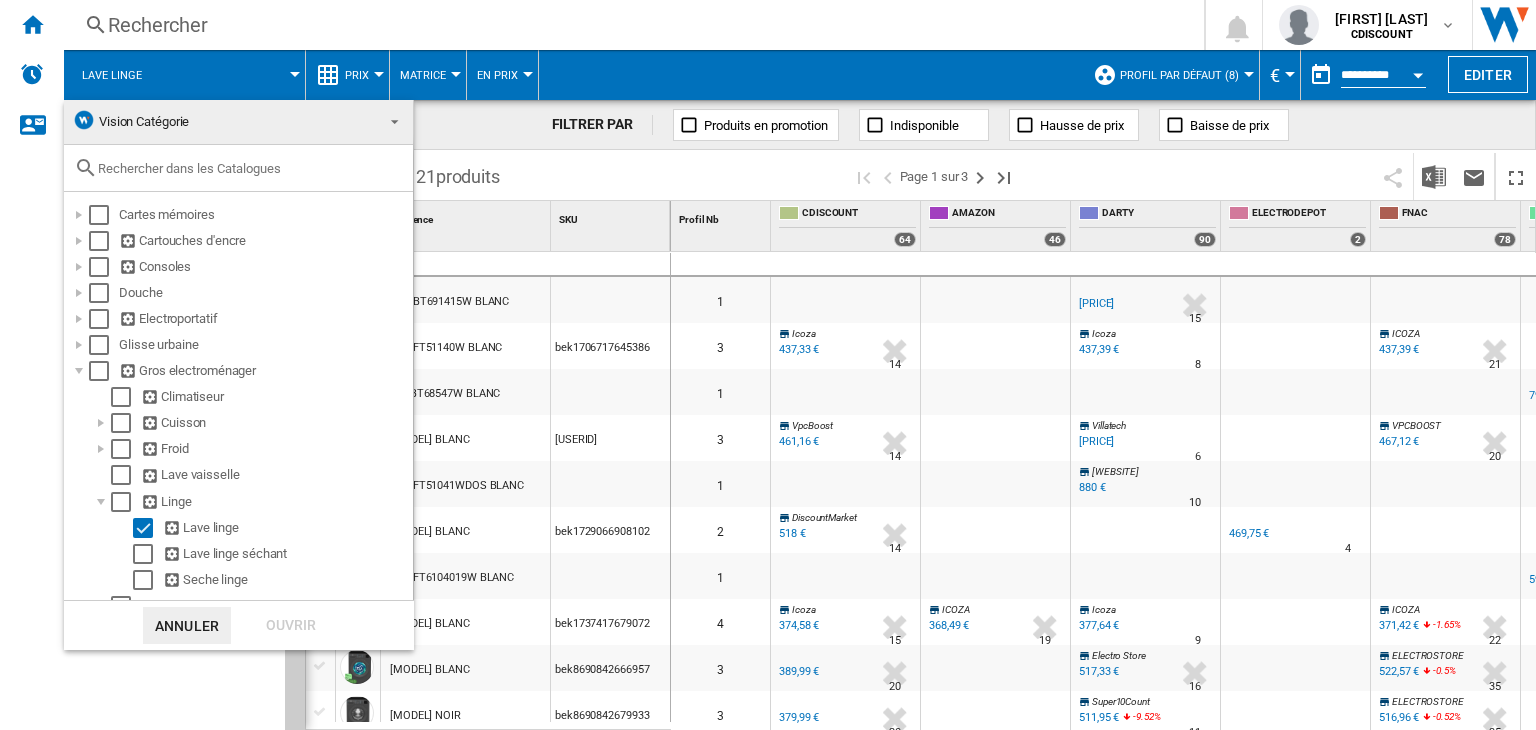 click at bounding box center (768, 365) 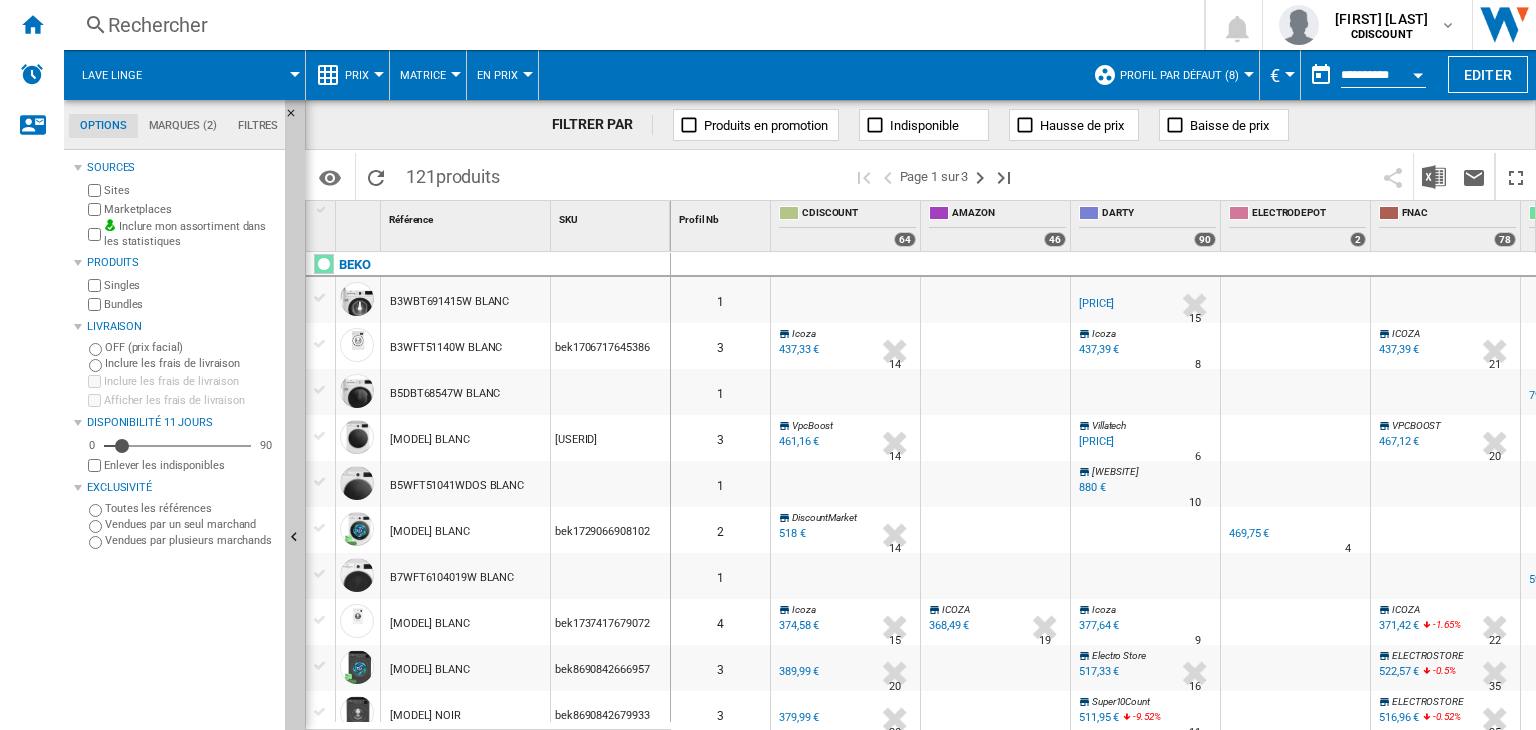 click on "Lave linge" at bounding box center [122, 75] 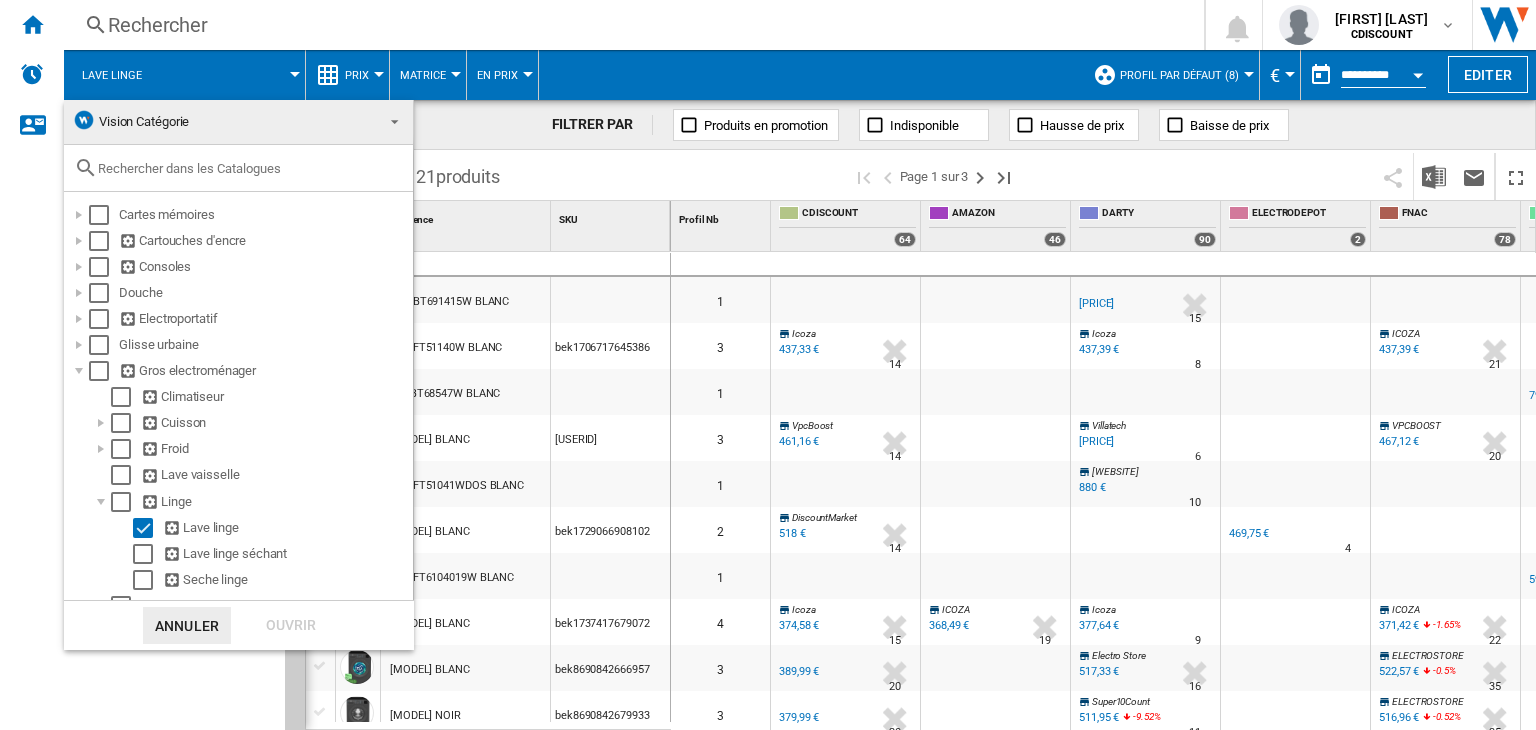 type 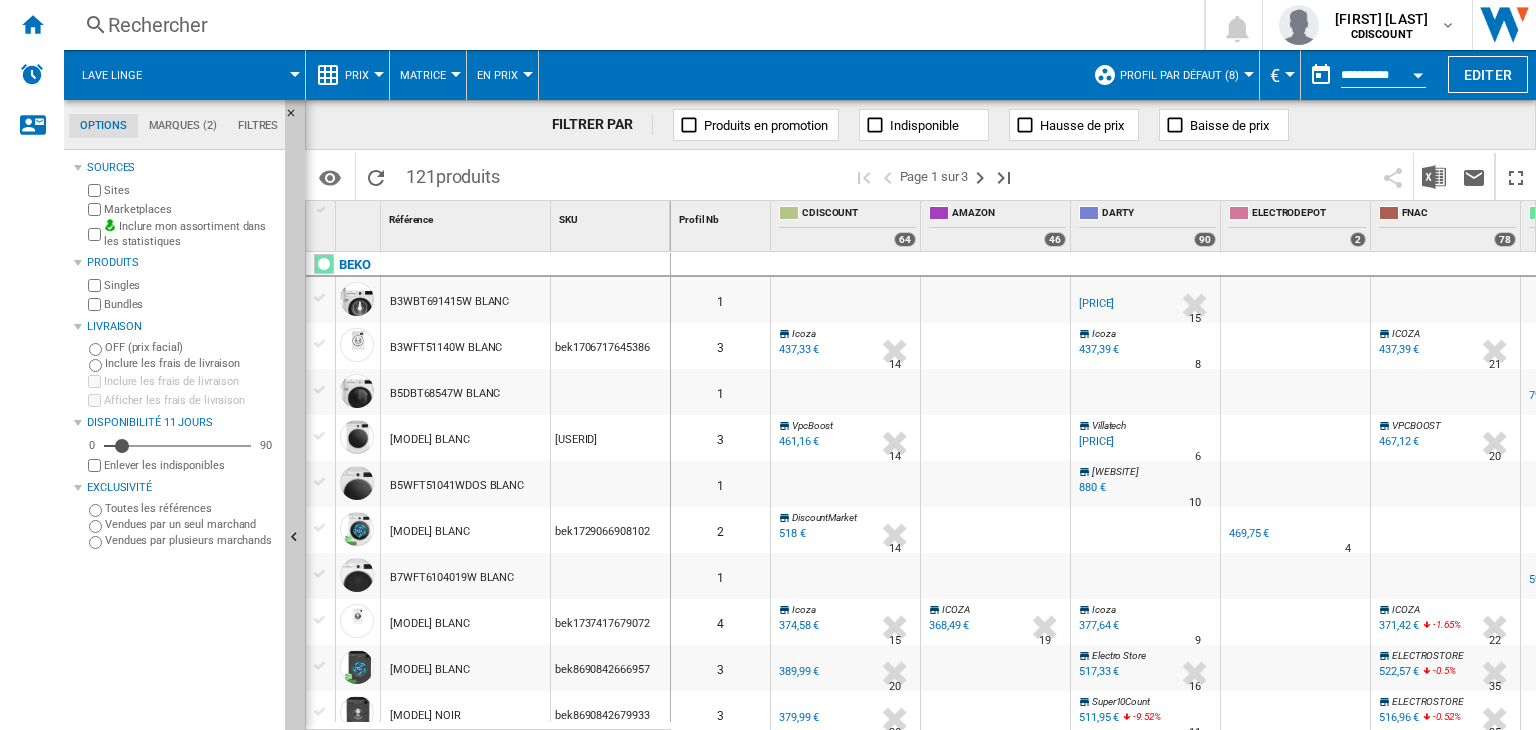 click at bounding box center [232, 75] 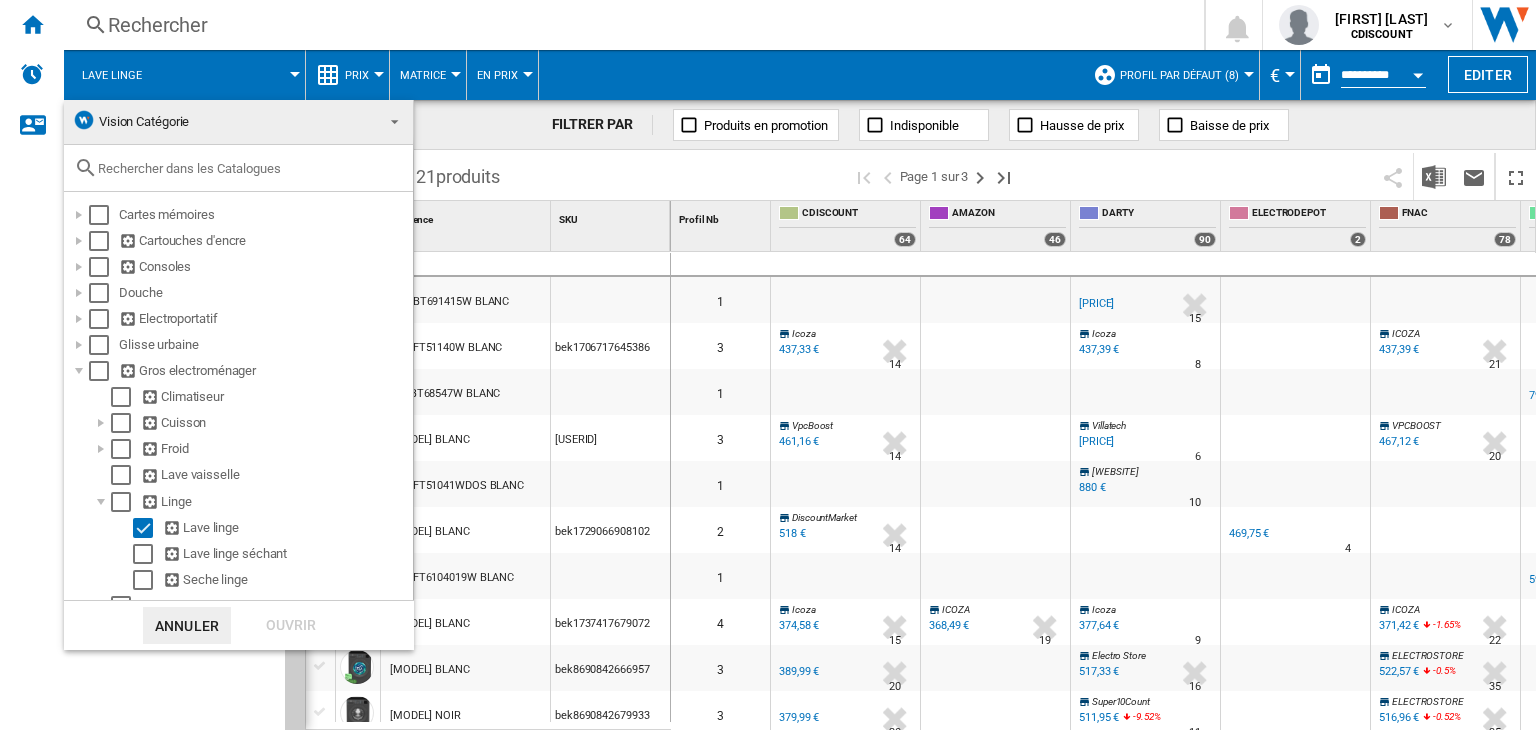 click on "Vision Catégorie" at bounding box center [222, 122] 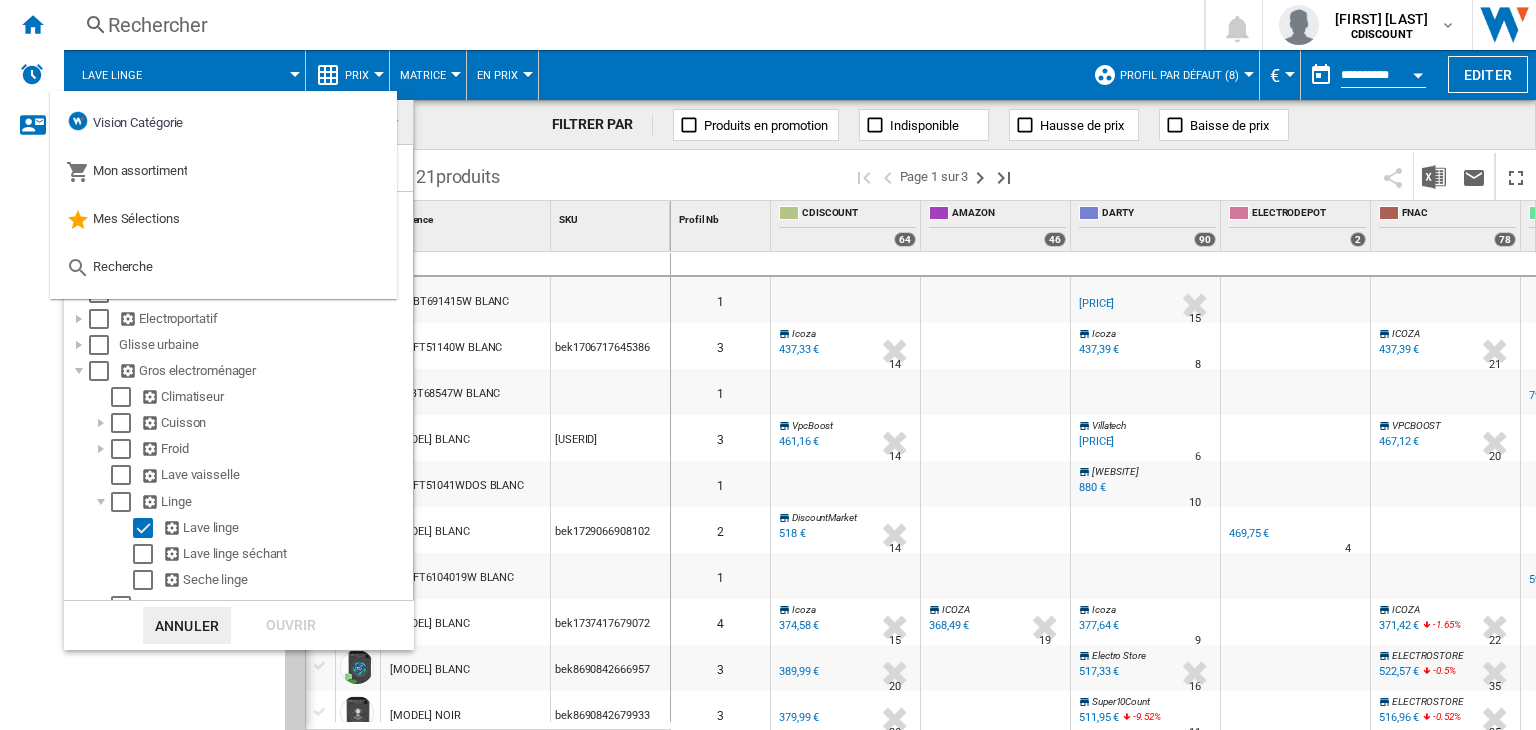 click on "Vision Catégorie" at bounding box center (124, 123) 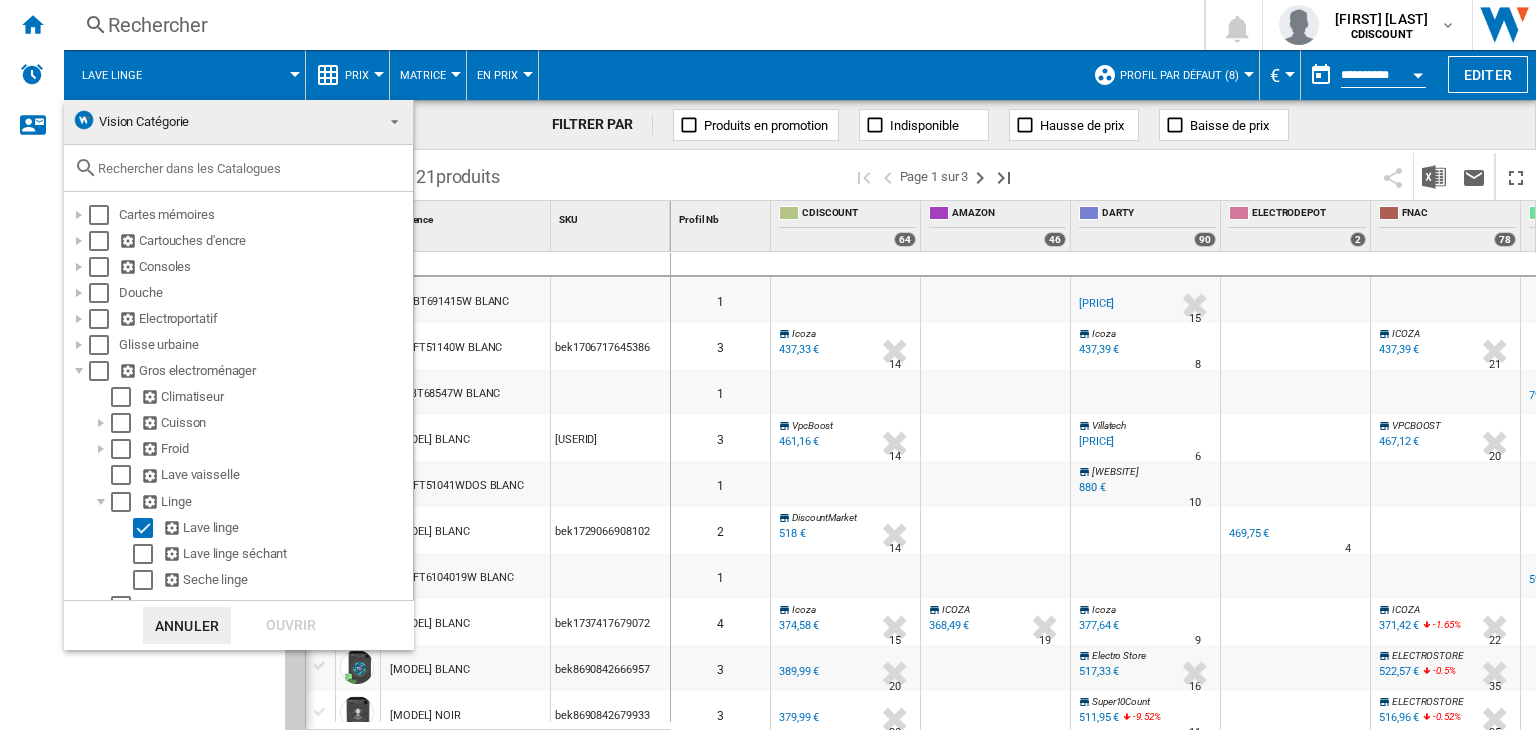 click on "Vision Catégorie" at bounding box center [222, 122] 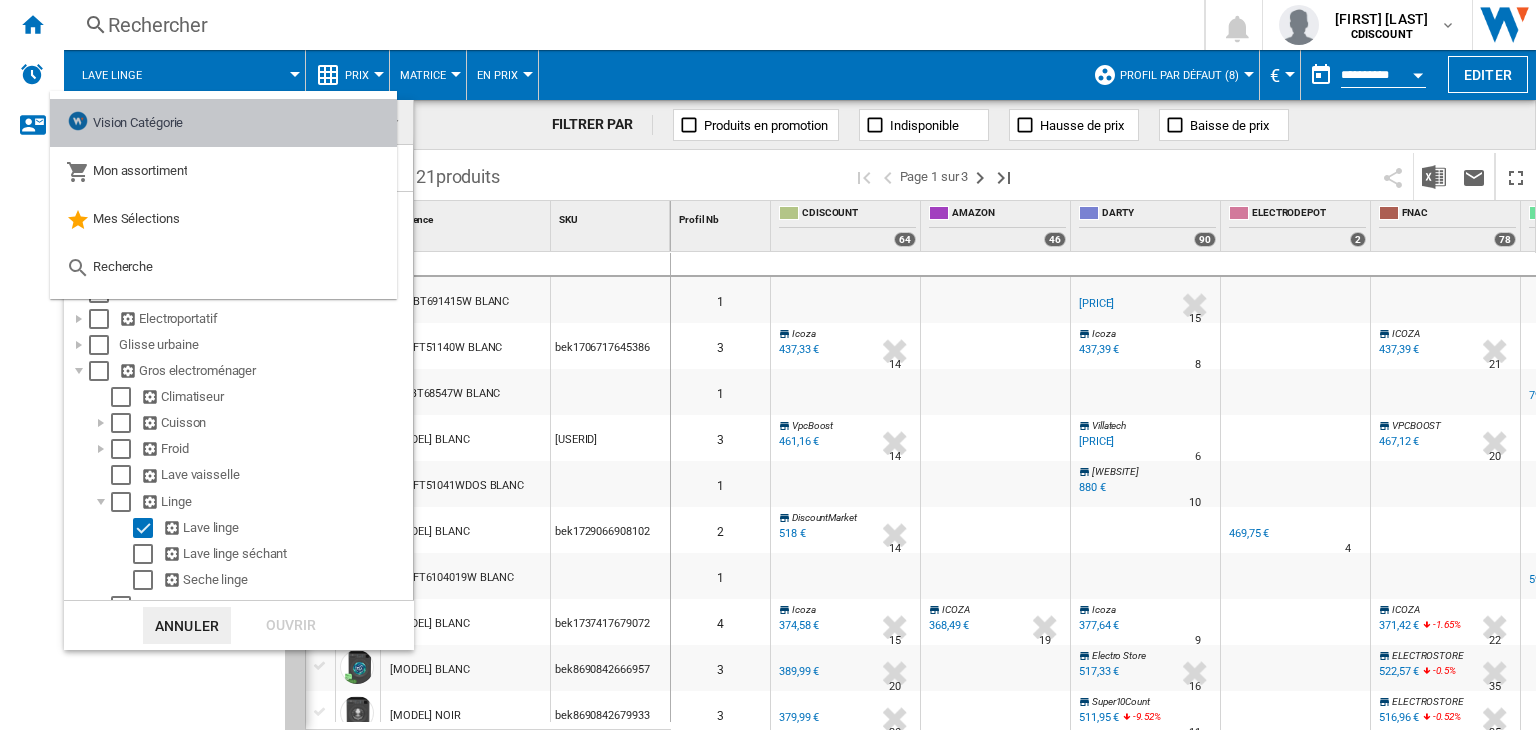 click on "Vision Catégorie" at bounding box center (223, 123) 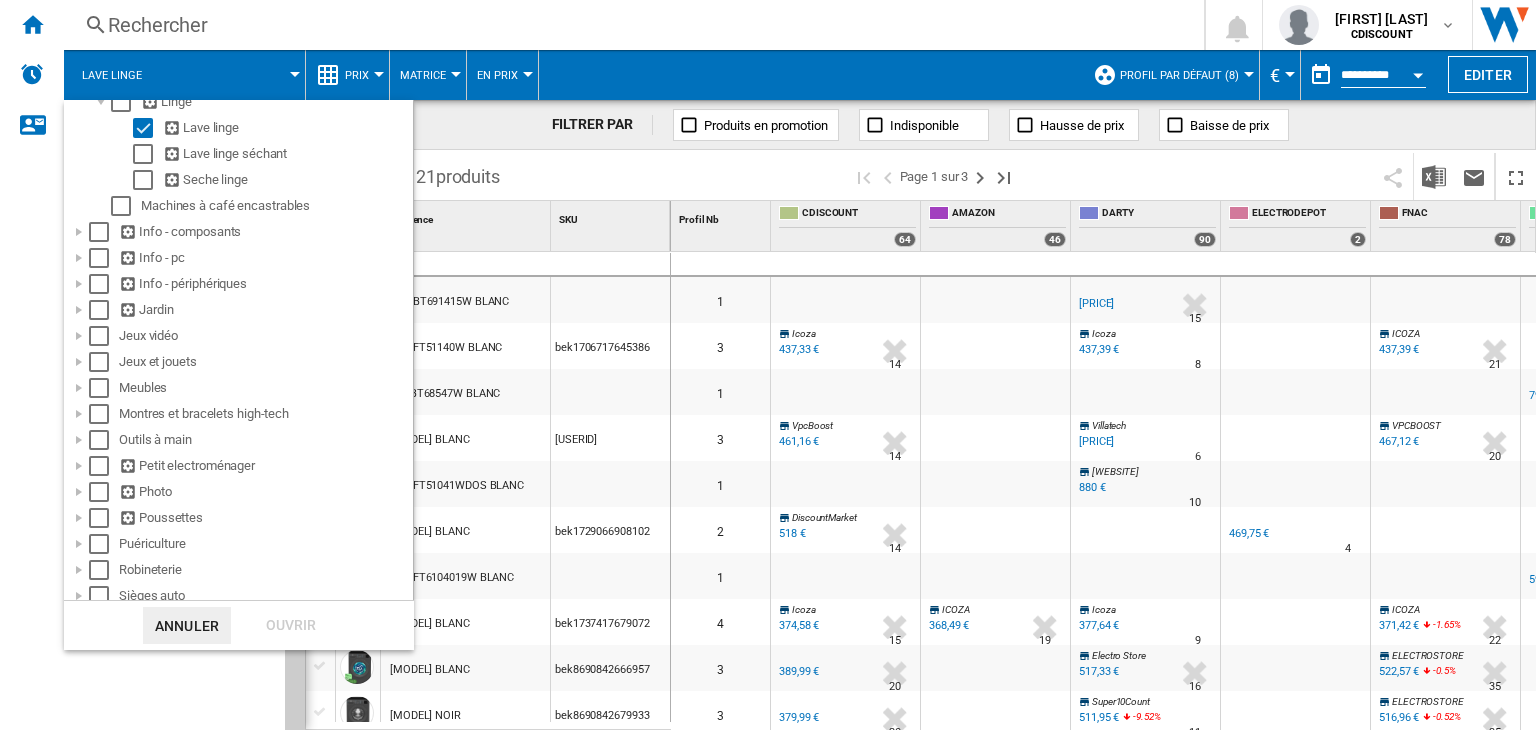 scroll, scrollTop: 100, scrollLeft: 0, axis: vertical 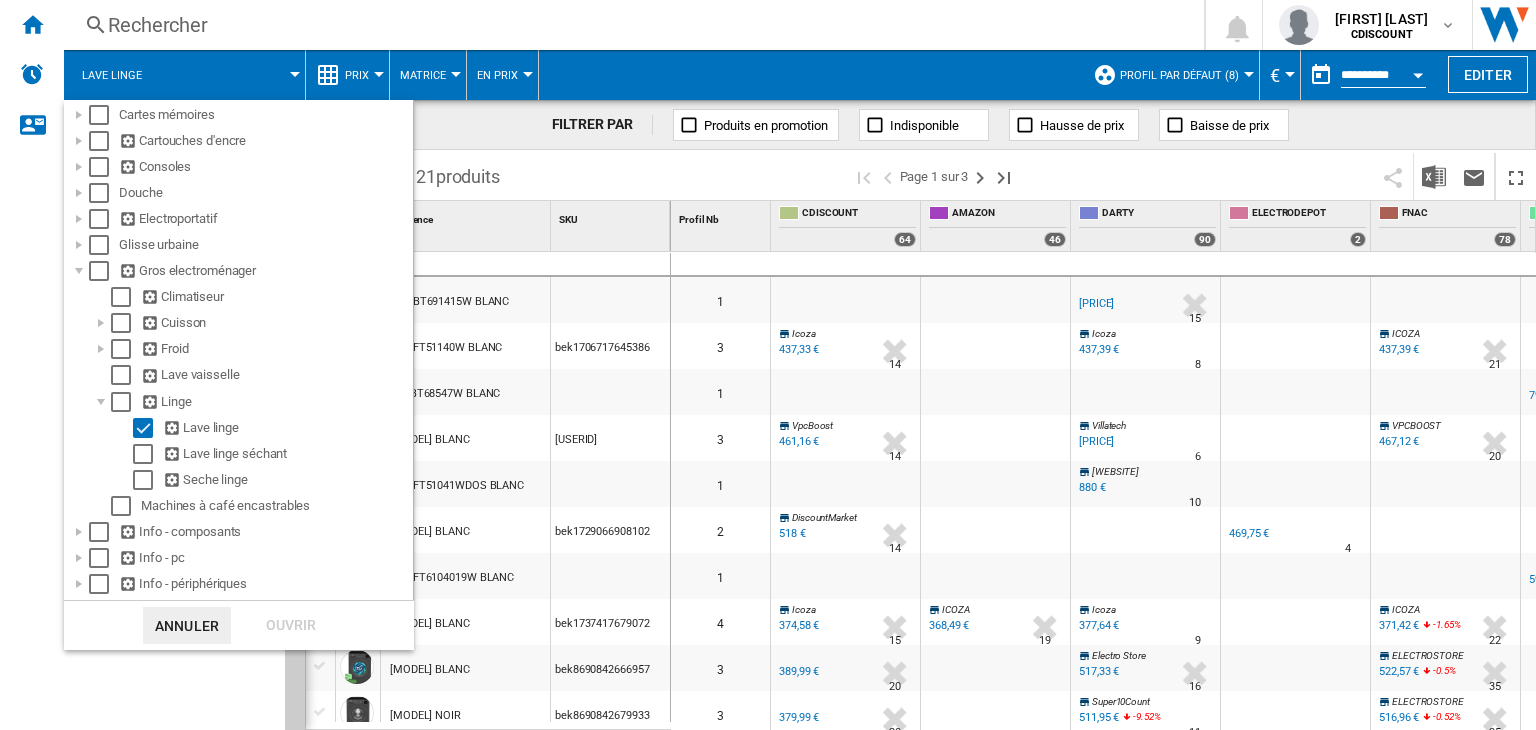 click at bounding box center (768, 365) 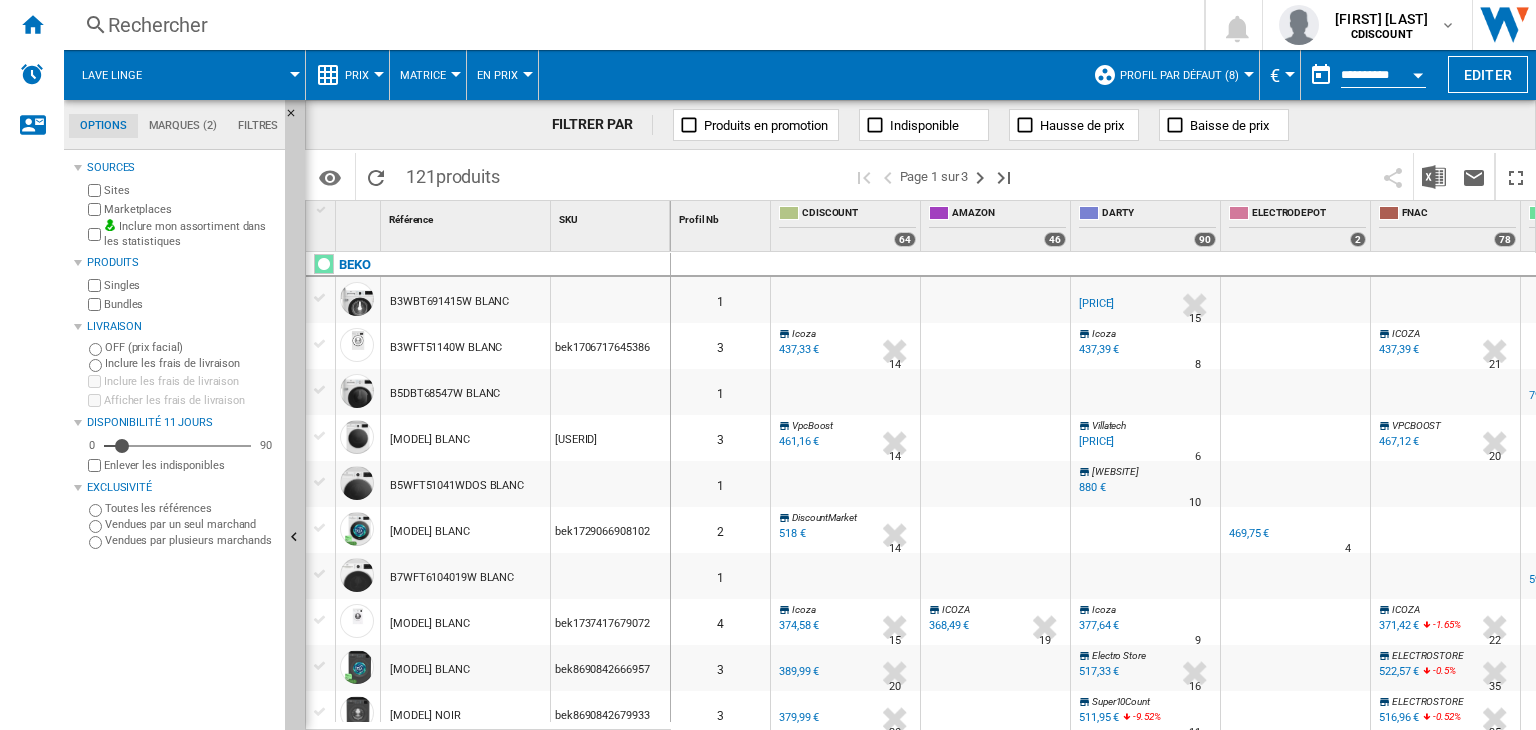 click on "Lave linge" at bounding box center (112, 75) 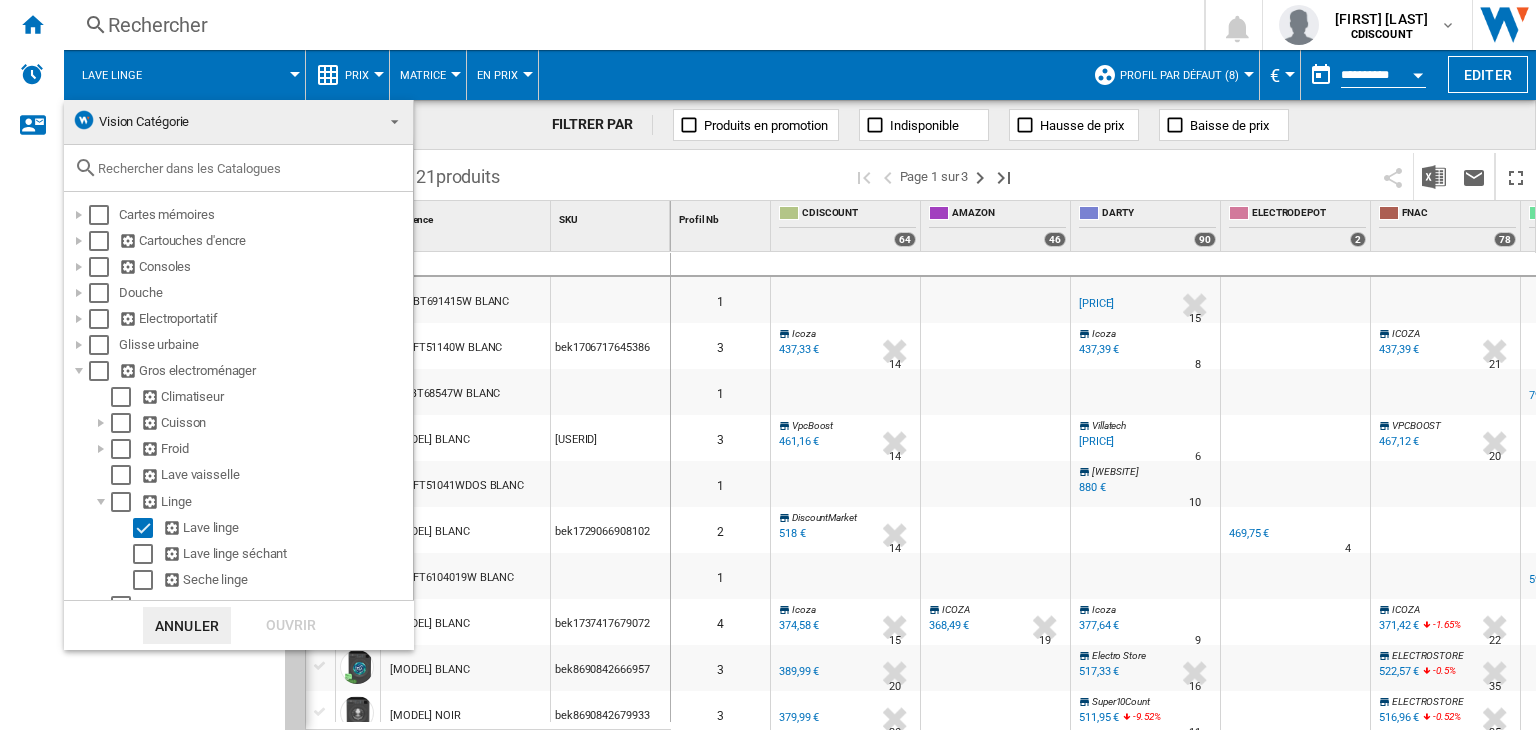 click on "Vision Catégorie" at bounding box center (222, 122) 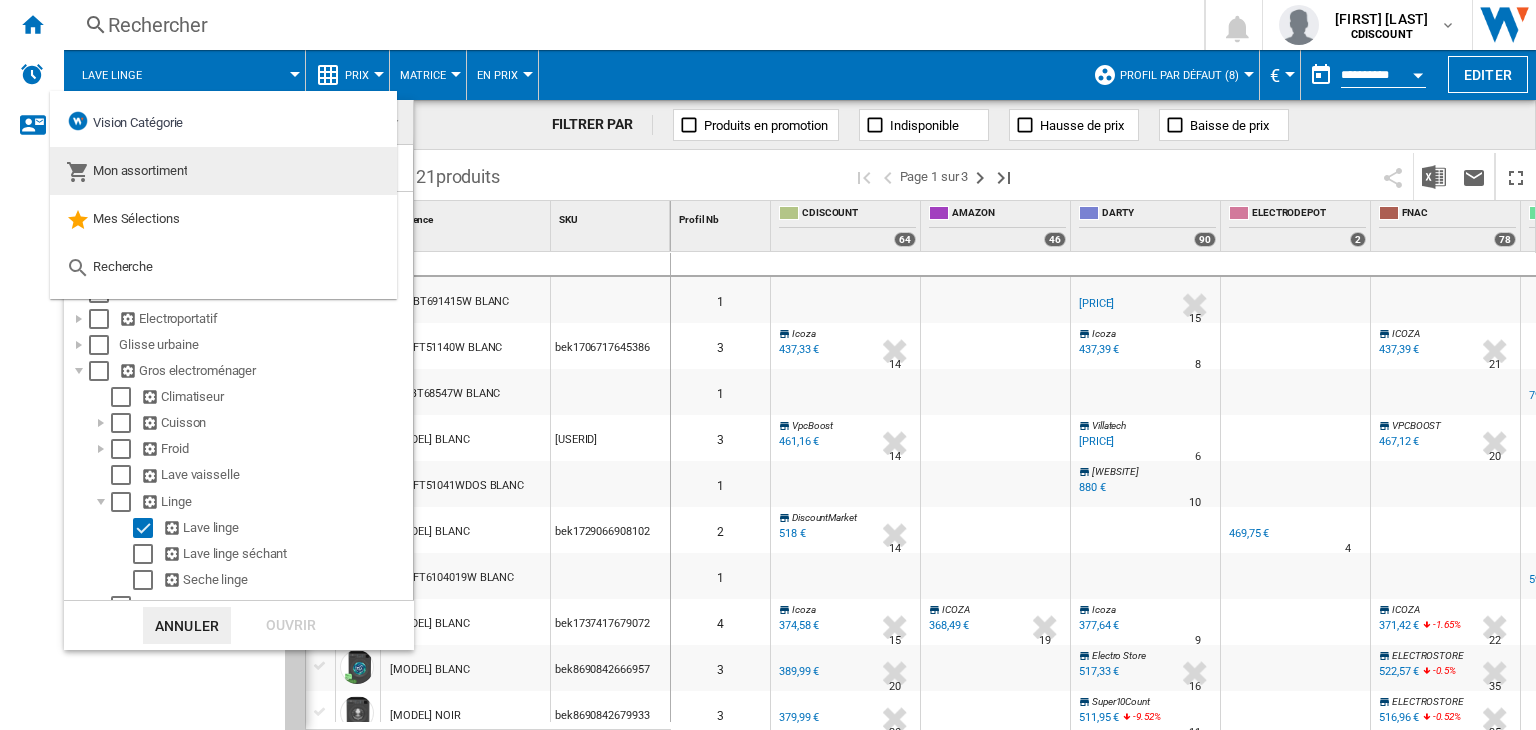 click on "Mon assortiment" at bounding box center [223, 171] 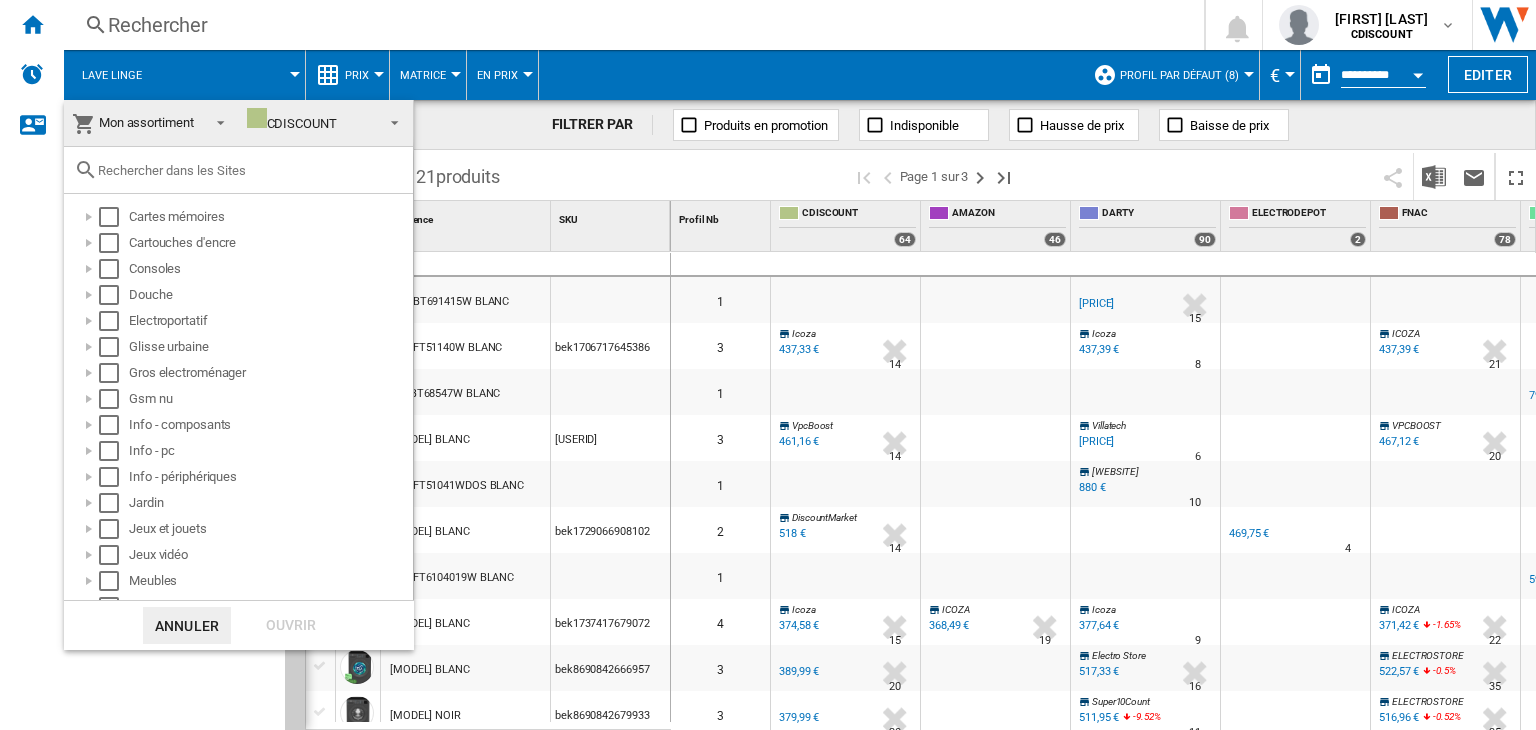 click at bounding box center (768, 365) 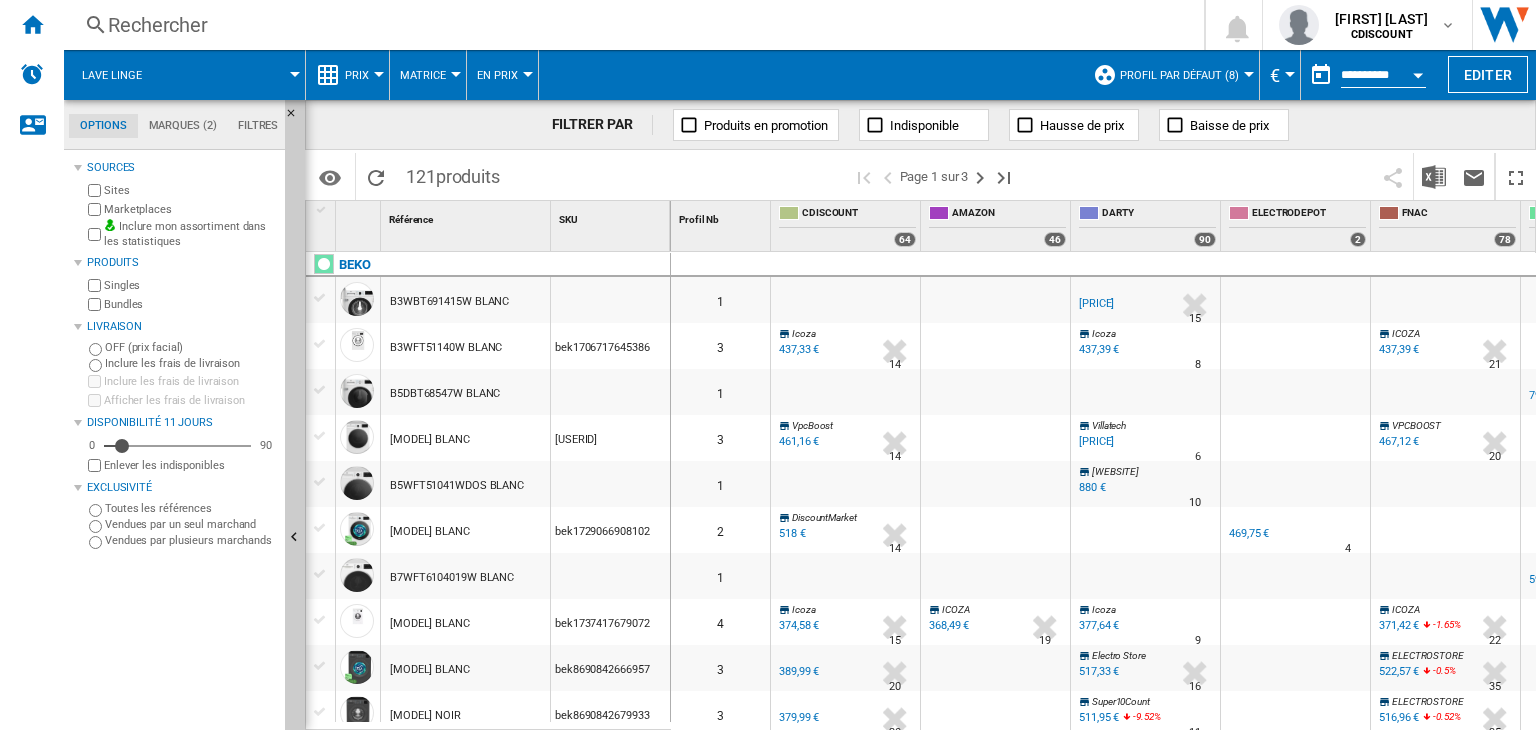 click at bounding box center (232, 75) 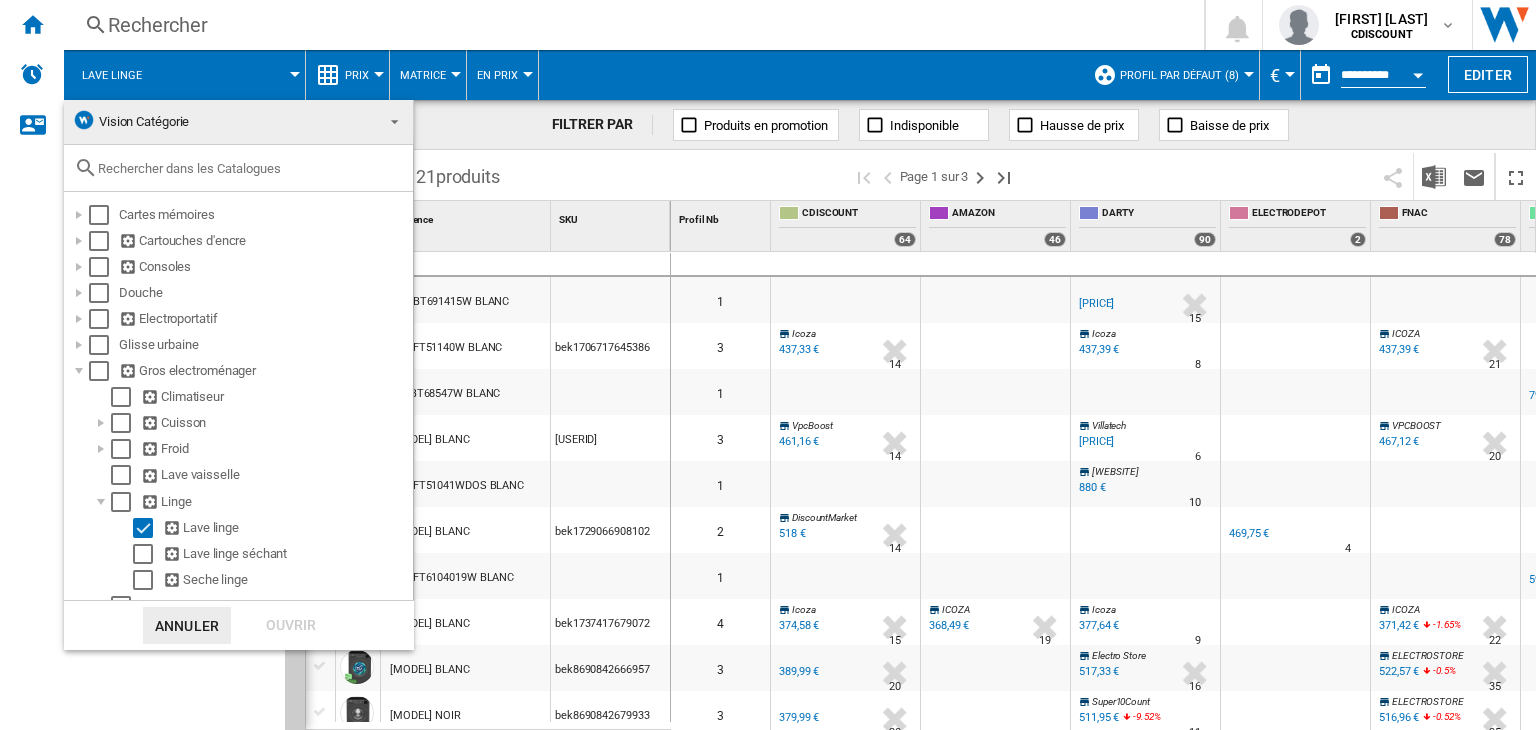 click on "Vision Catégorie" at bounding box center [144, 121] 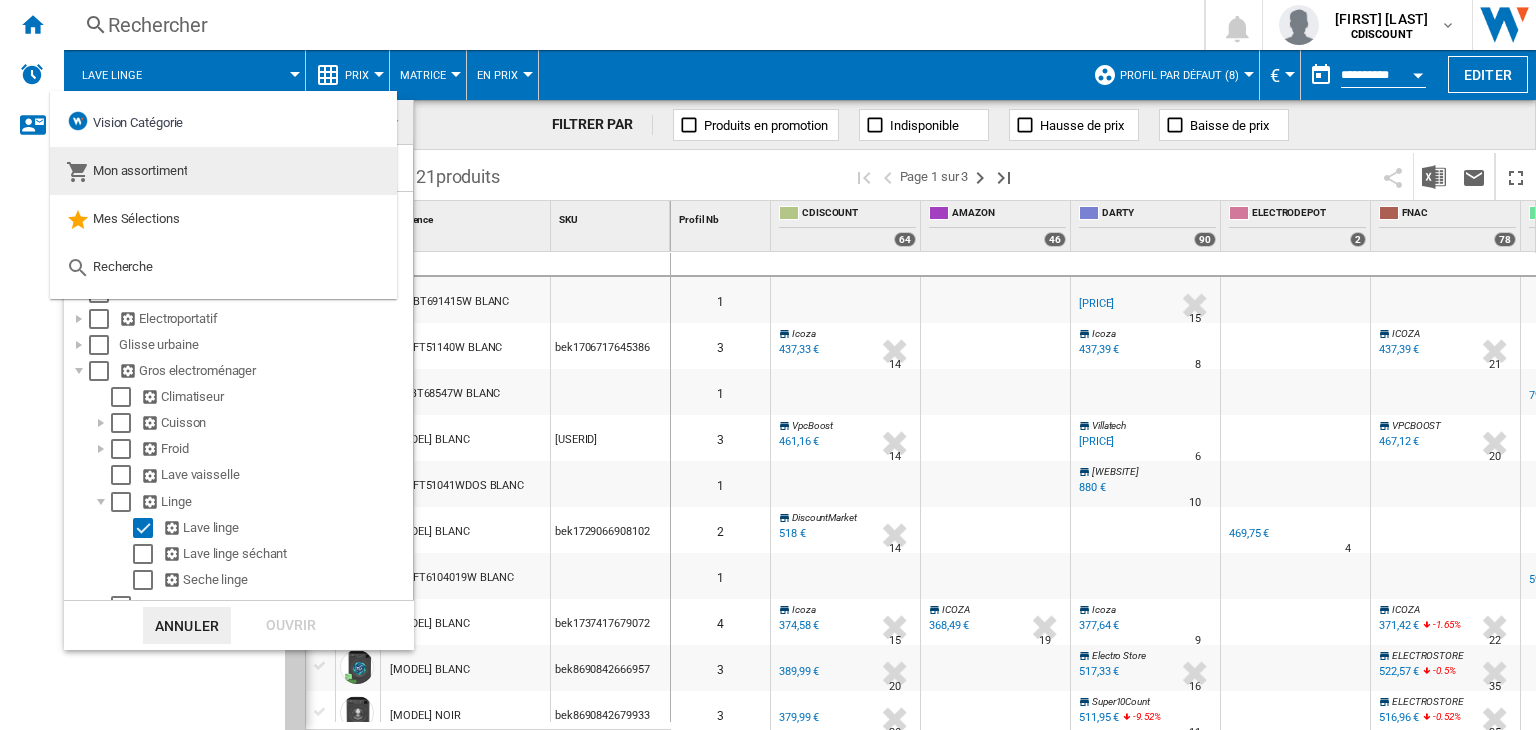 click on "Mon assortiment" at bounding box center [140, 170] 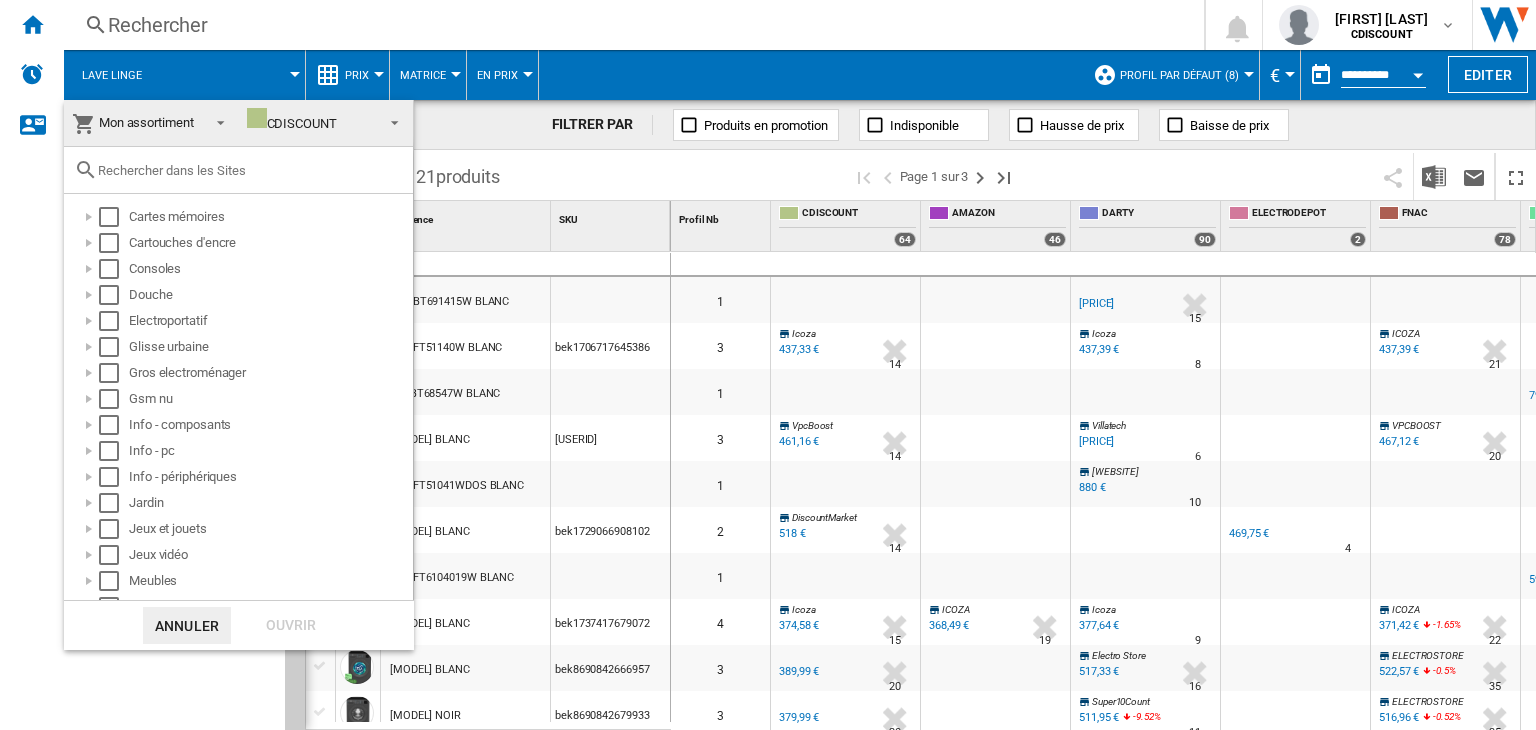 click on "CDISCOUNT" at bounding box center [292, 123] 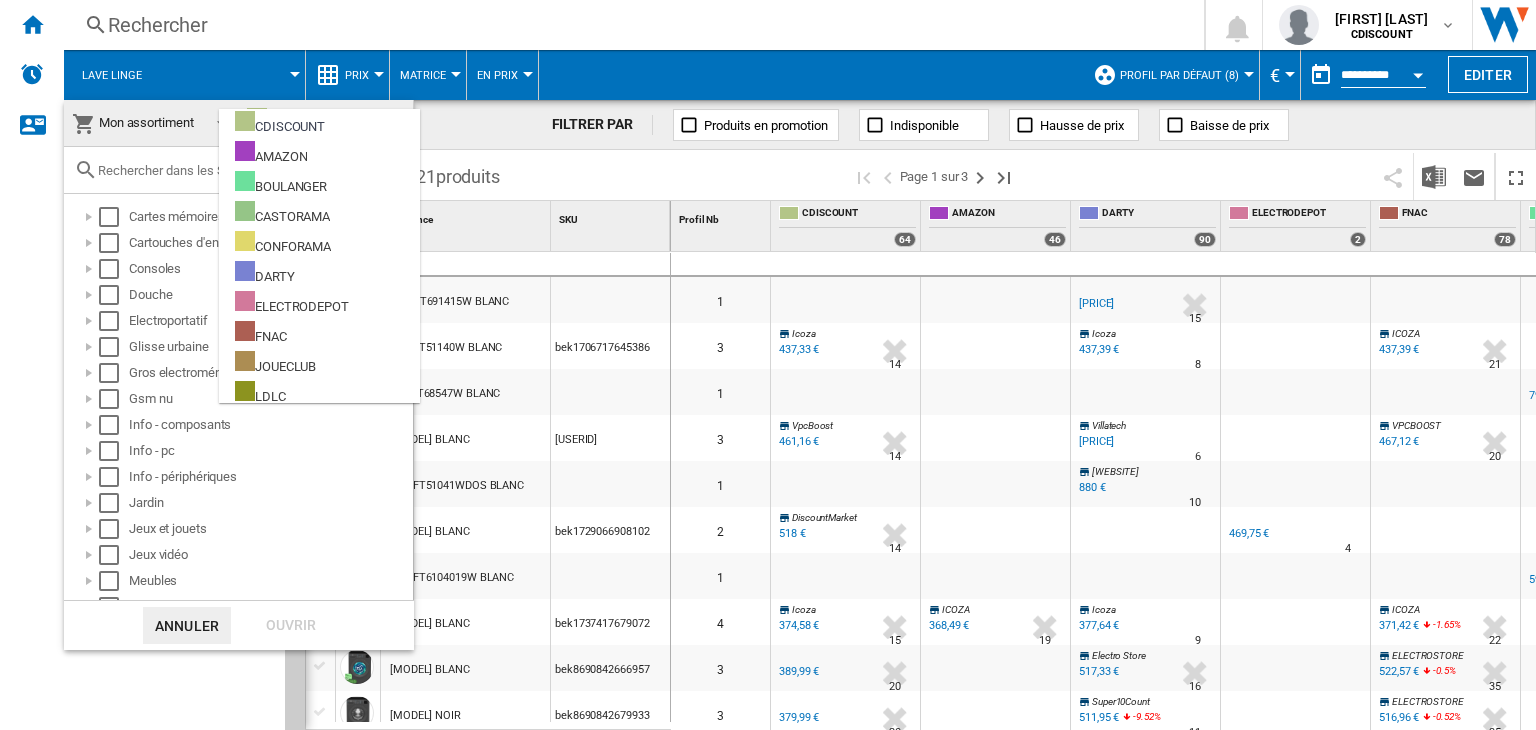 click on "CDISCOUNT" at bounding box center (280, 123) 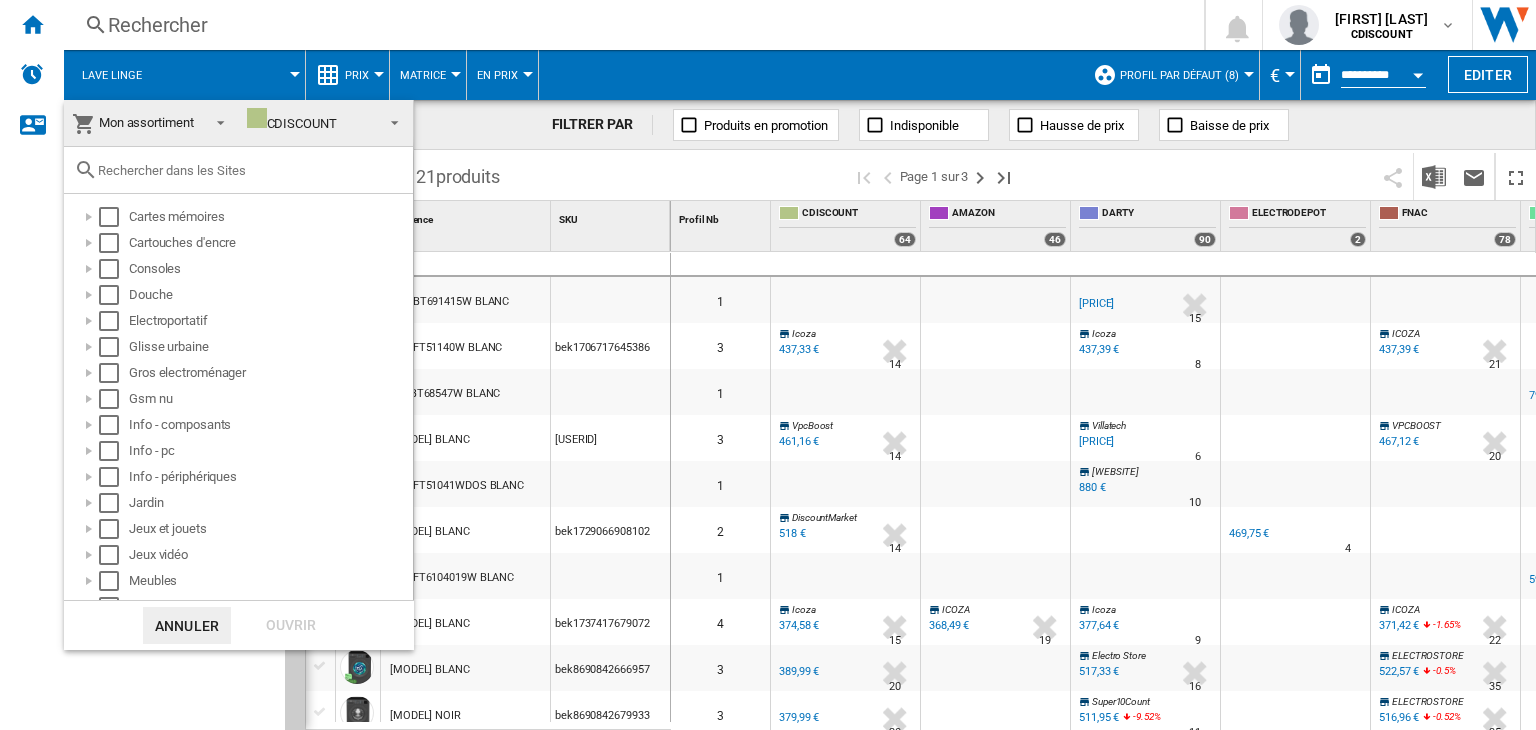 click at bounding box center [768, 365] 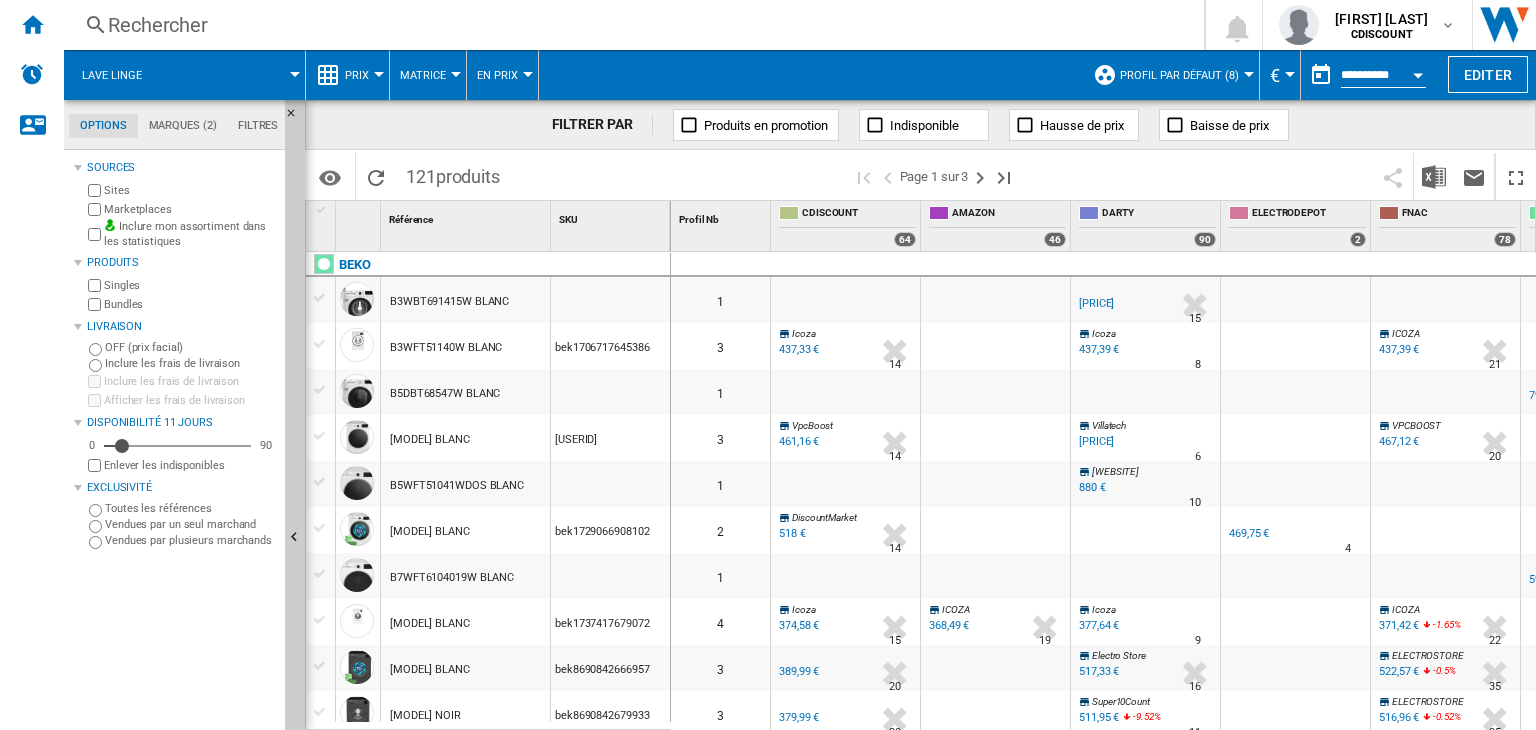 click on "Lave linge" at bounding box center (122, 75) 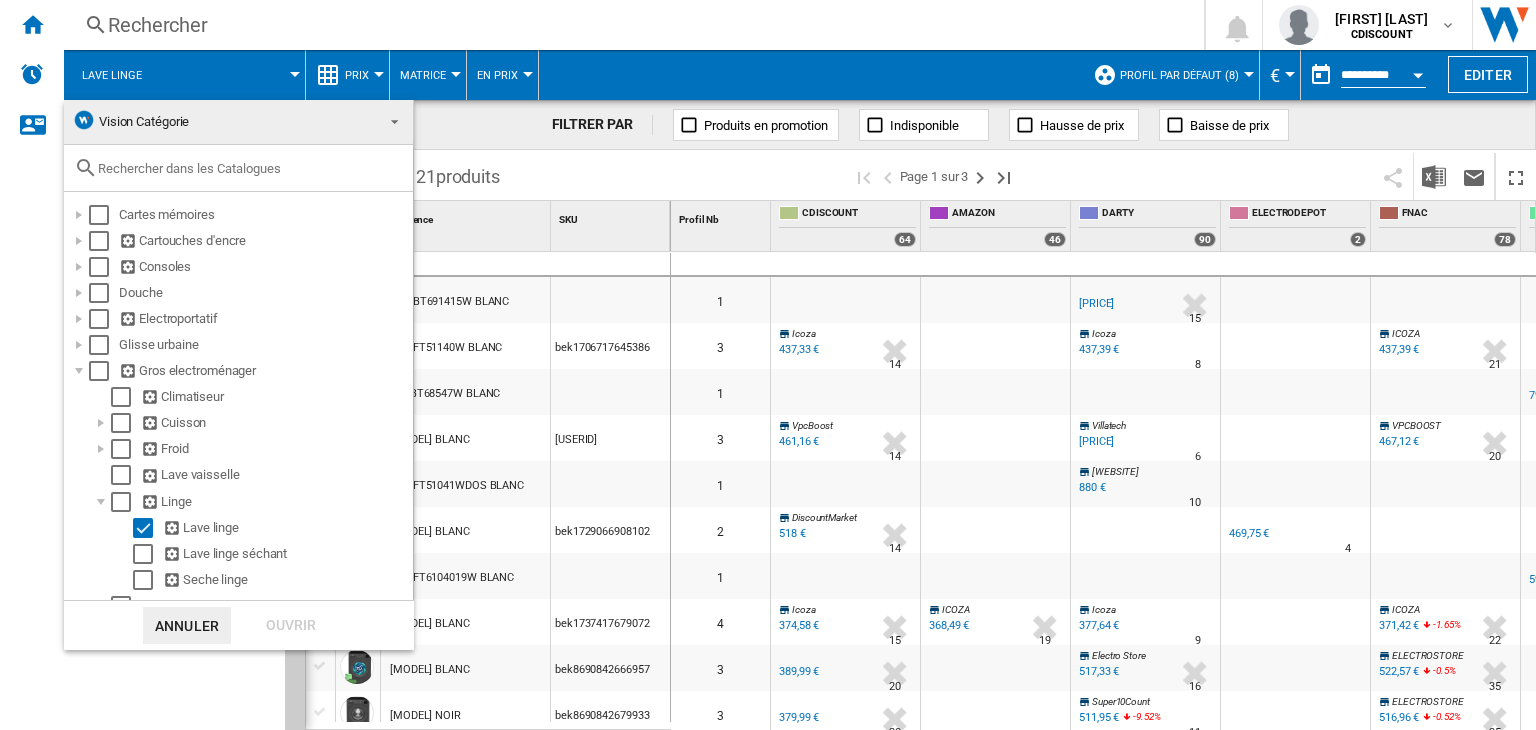 click on "Vision Catégorie" at bounding box center (222, 122) 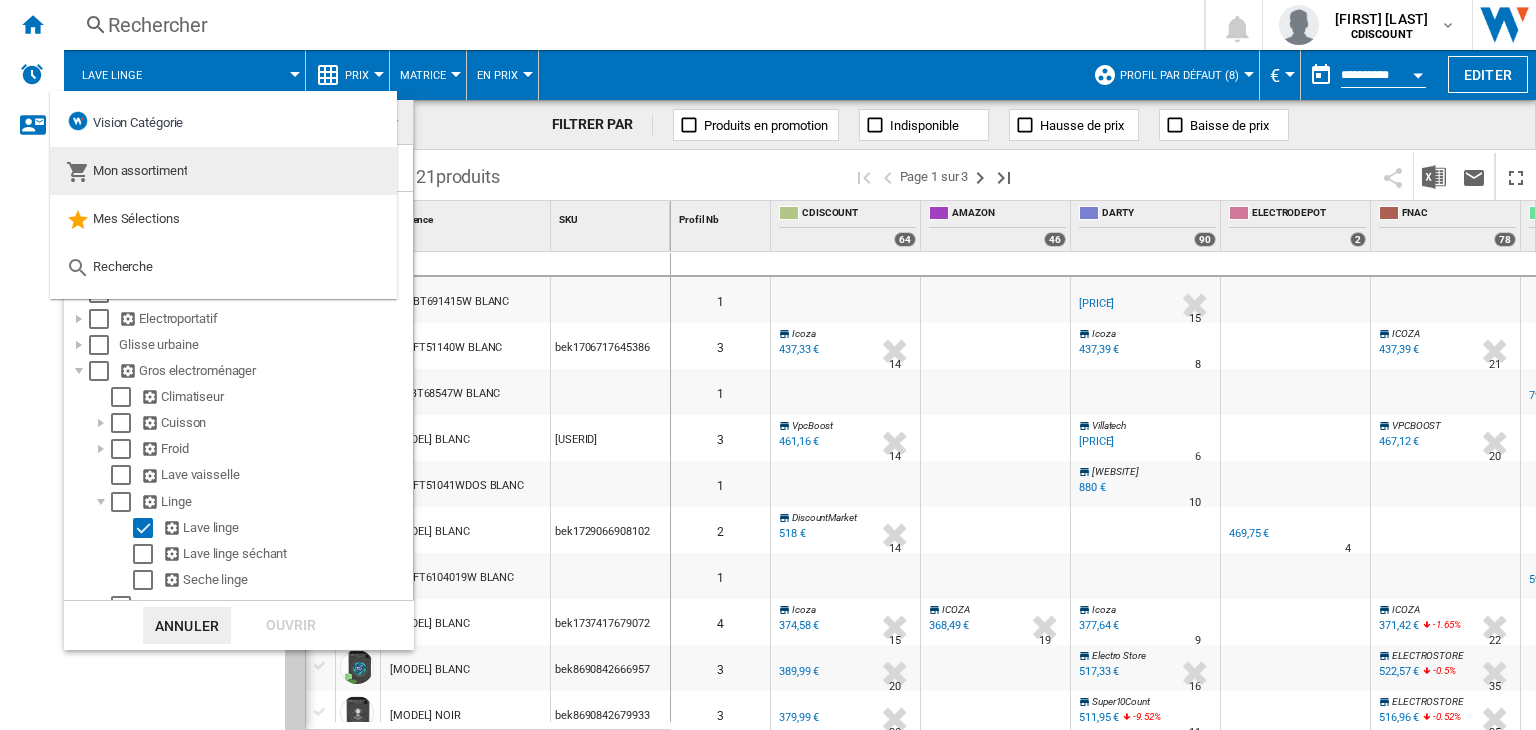 click on "Mon assortiment" at bounding box center [140, 170] 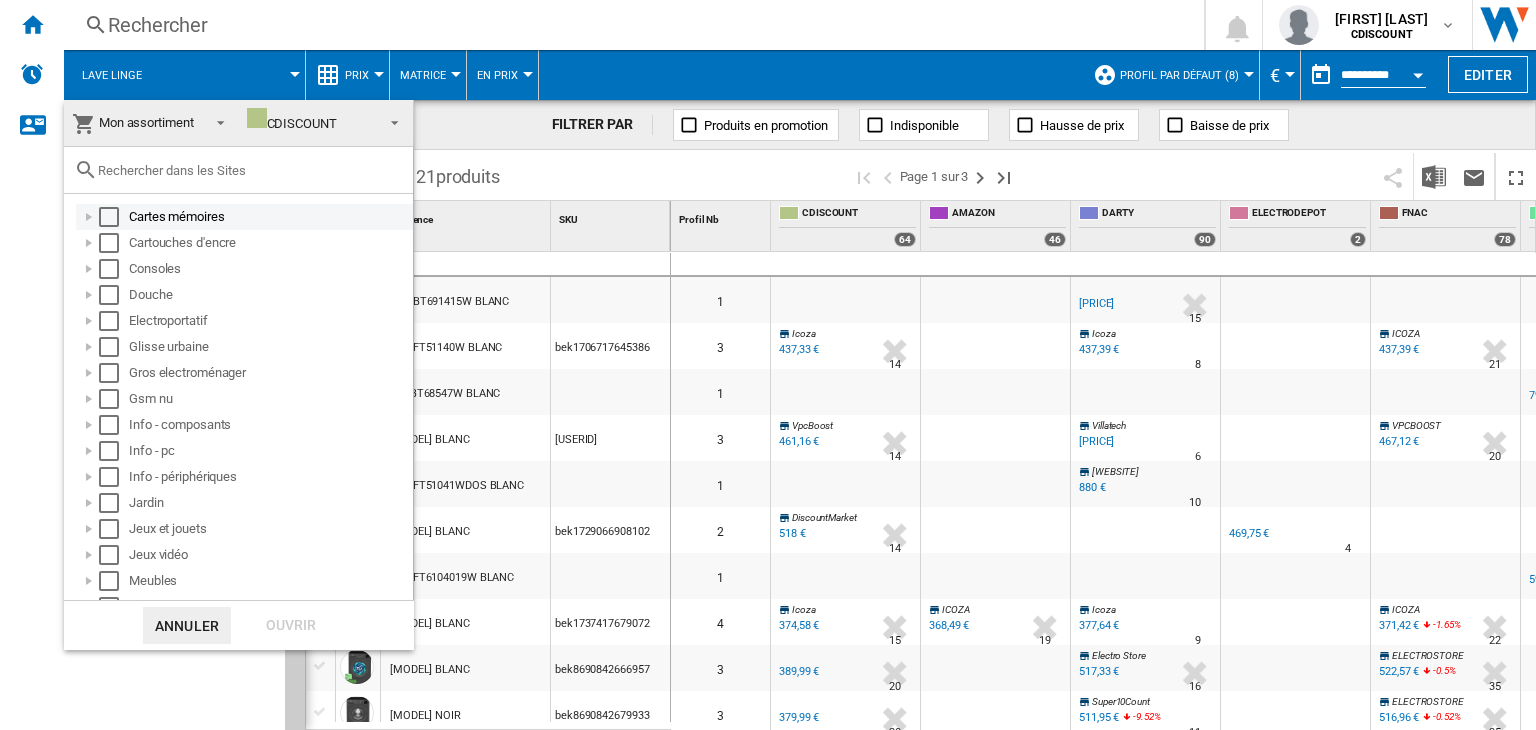 click on "Cartes mémoires" at bounding box center [269, 217] 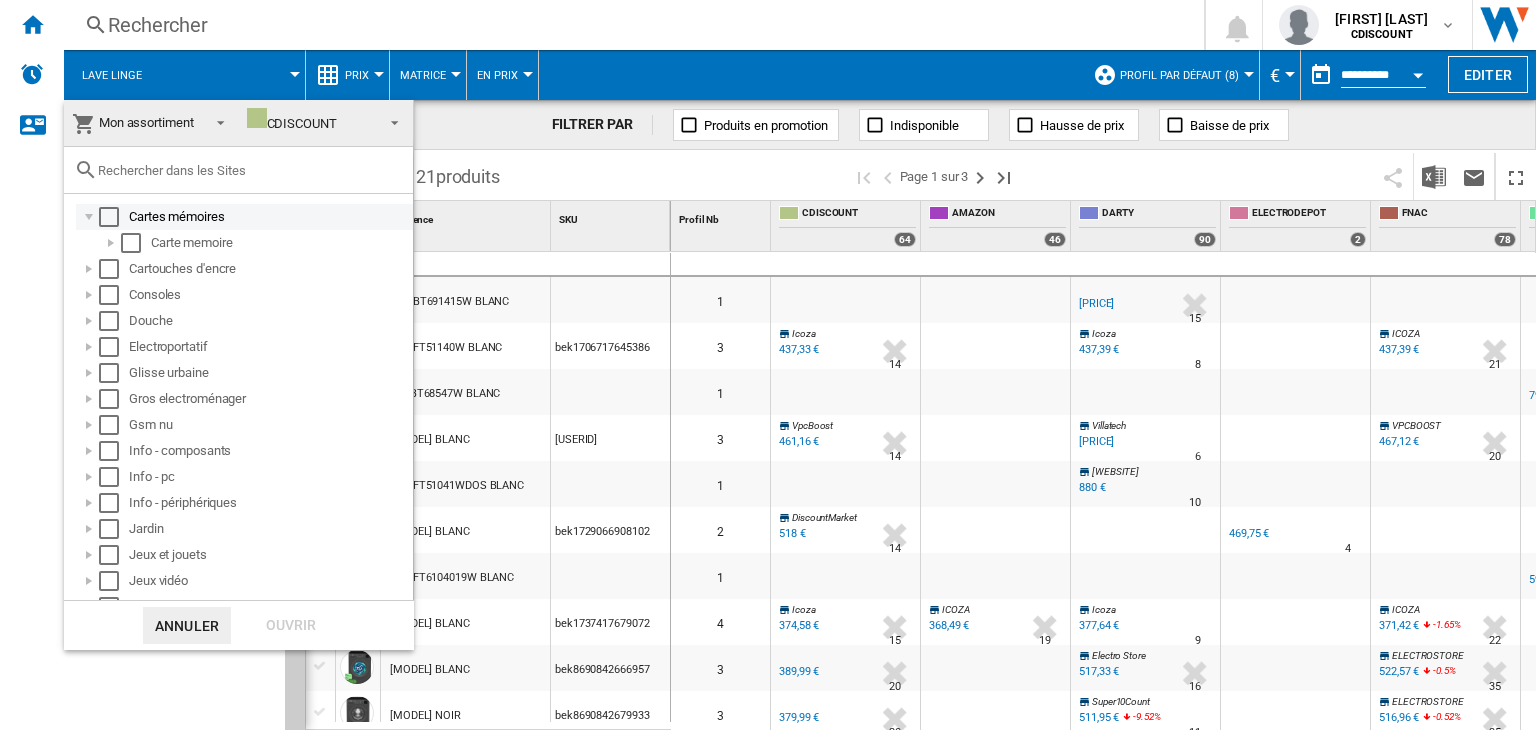 click on "Cartes mémoires" at bounding box center (269, 217) 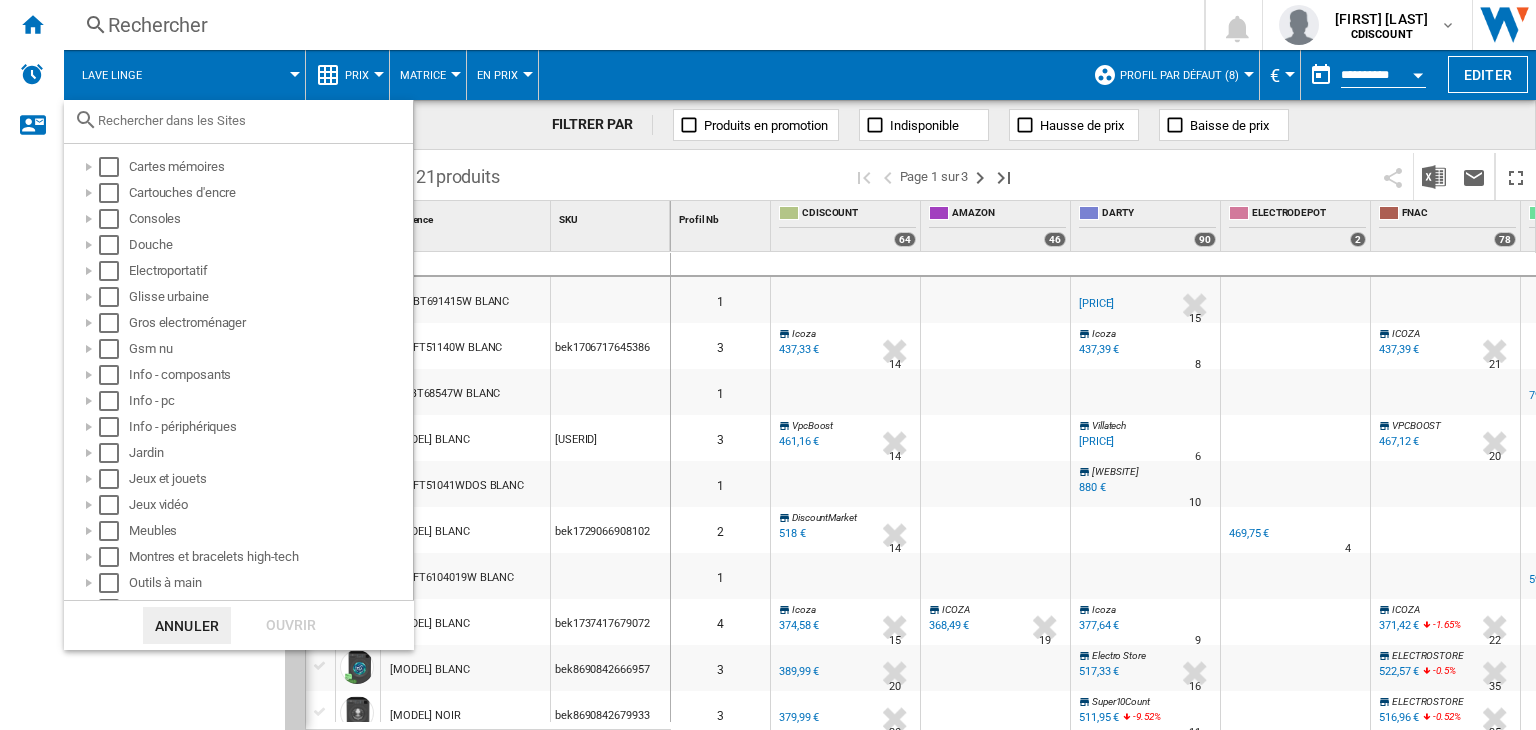 scroll, scrollTop: 5, scrollLeft: 0, axis: vertical 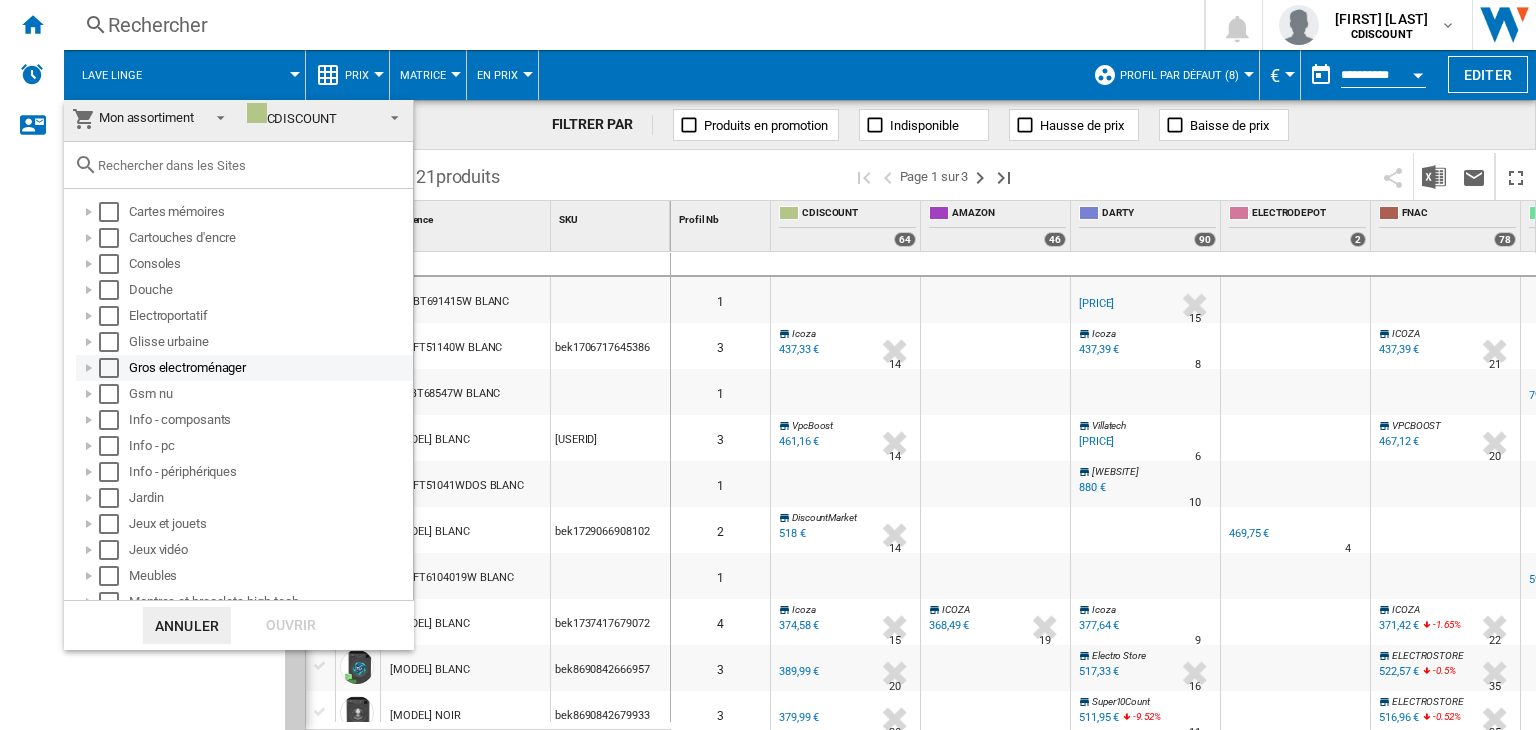 click at bounding box center (89, 368) 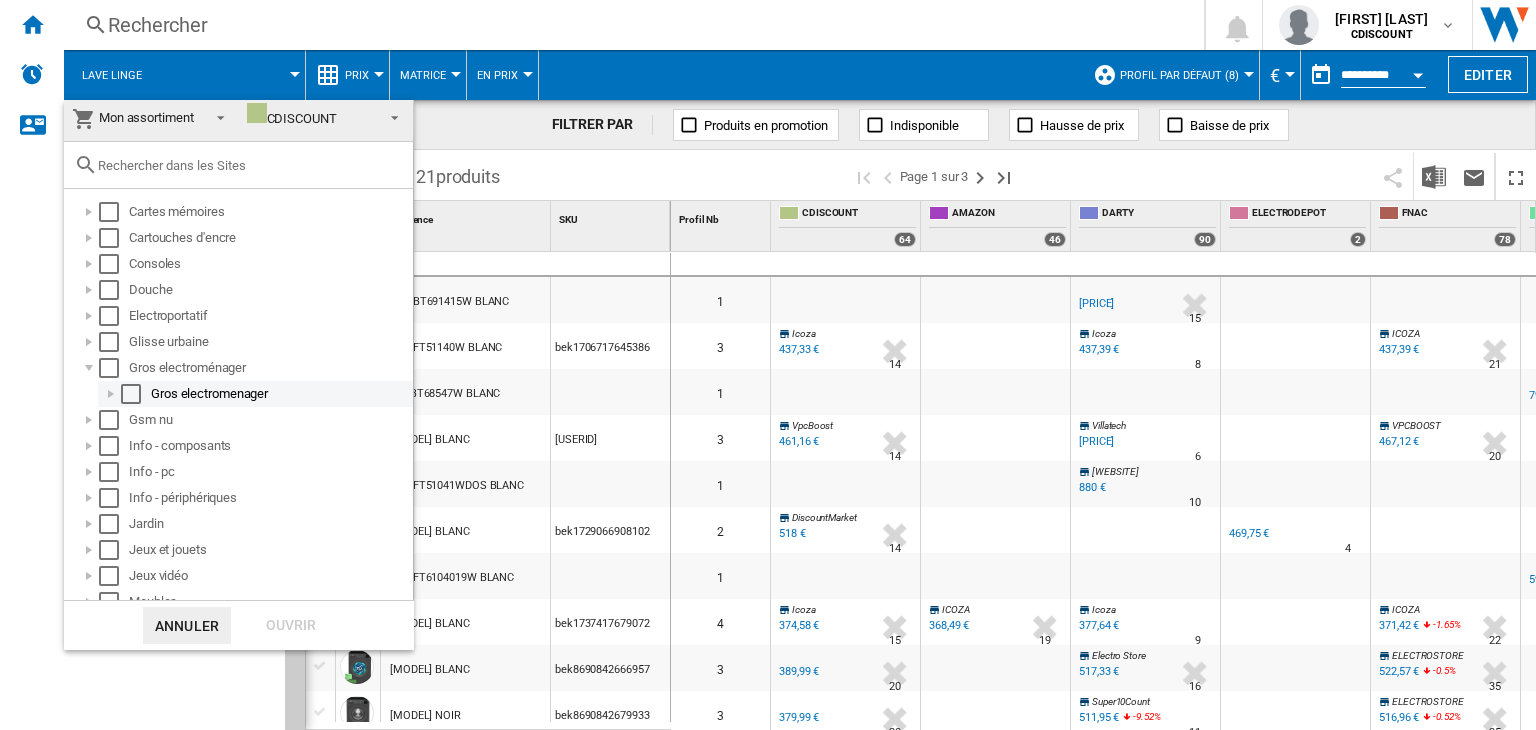 click at bounding box center (111, 394) 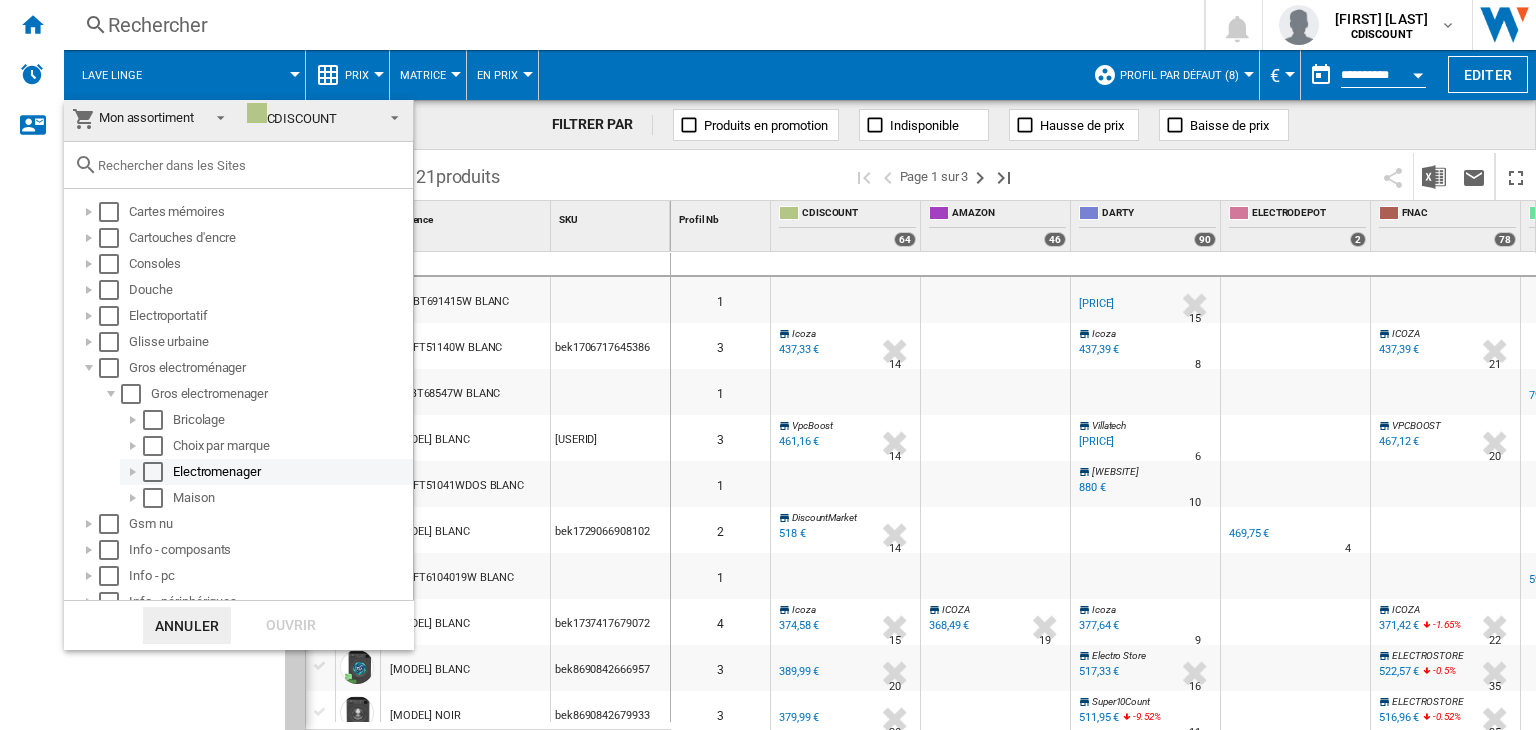 click at bounding box center (133, 472) 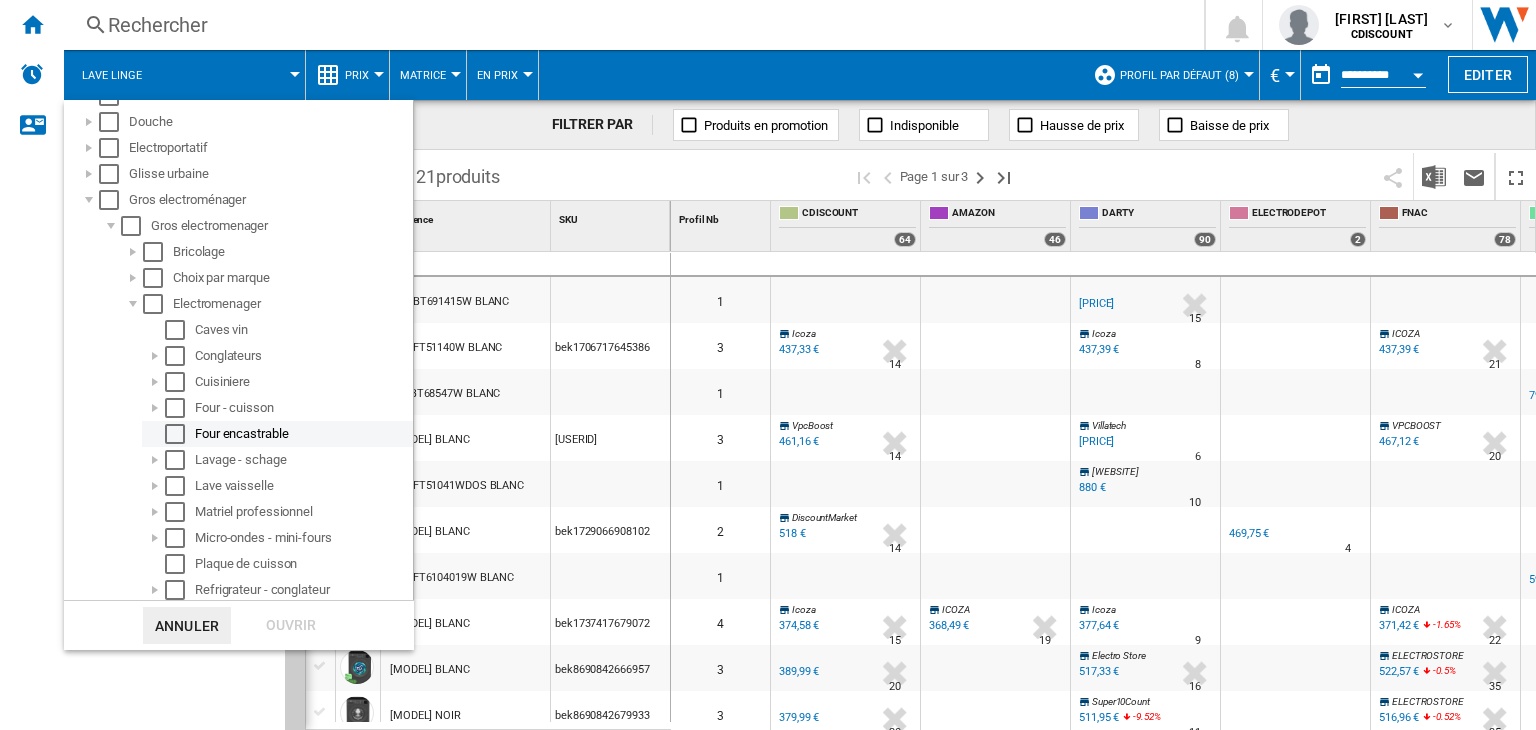 scroll, scrollTop: 205, scrollLeft: 0, axis: vertical 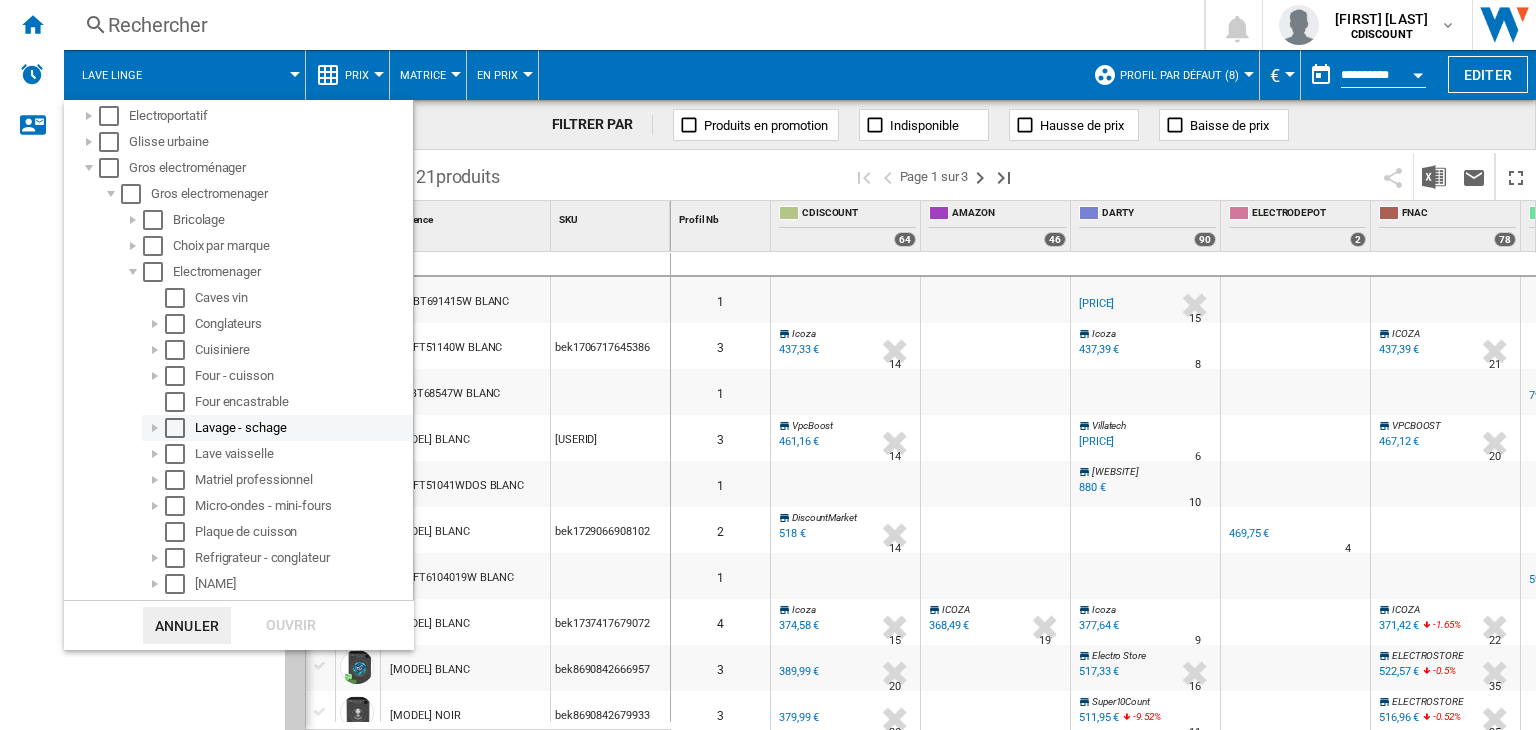 click at bounding box center (175, 428) 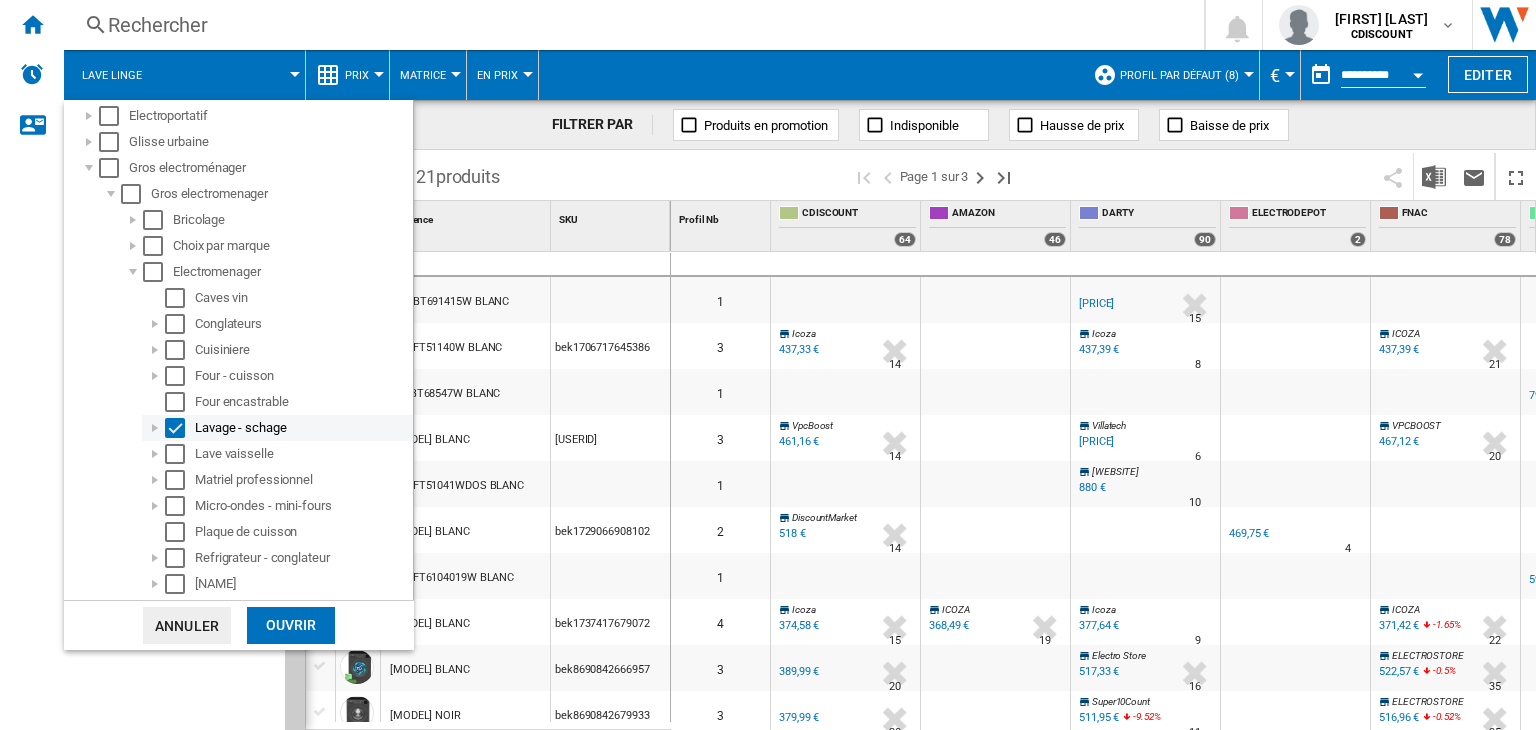 click at bounding box center [155, 428] 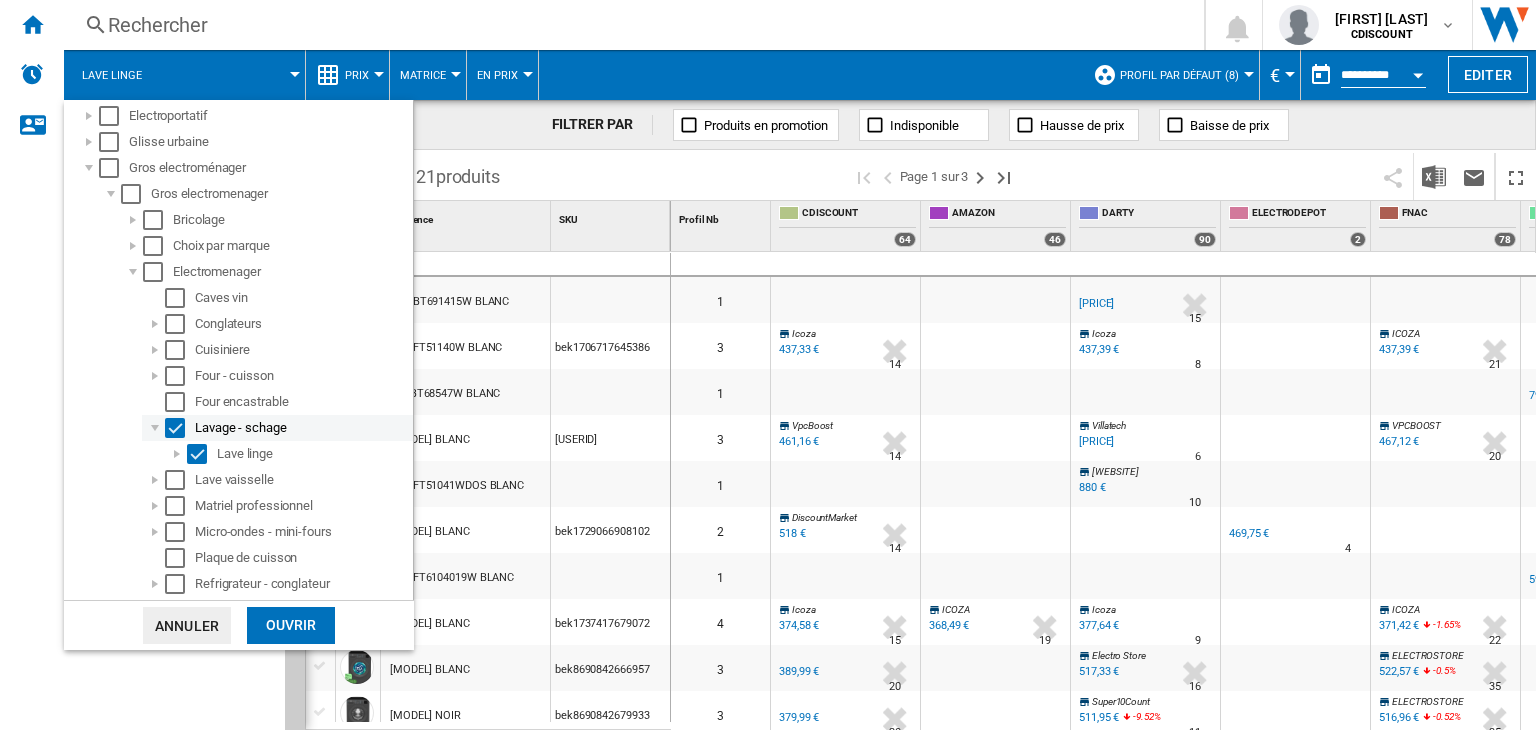 click at bounding box center [175, 428] 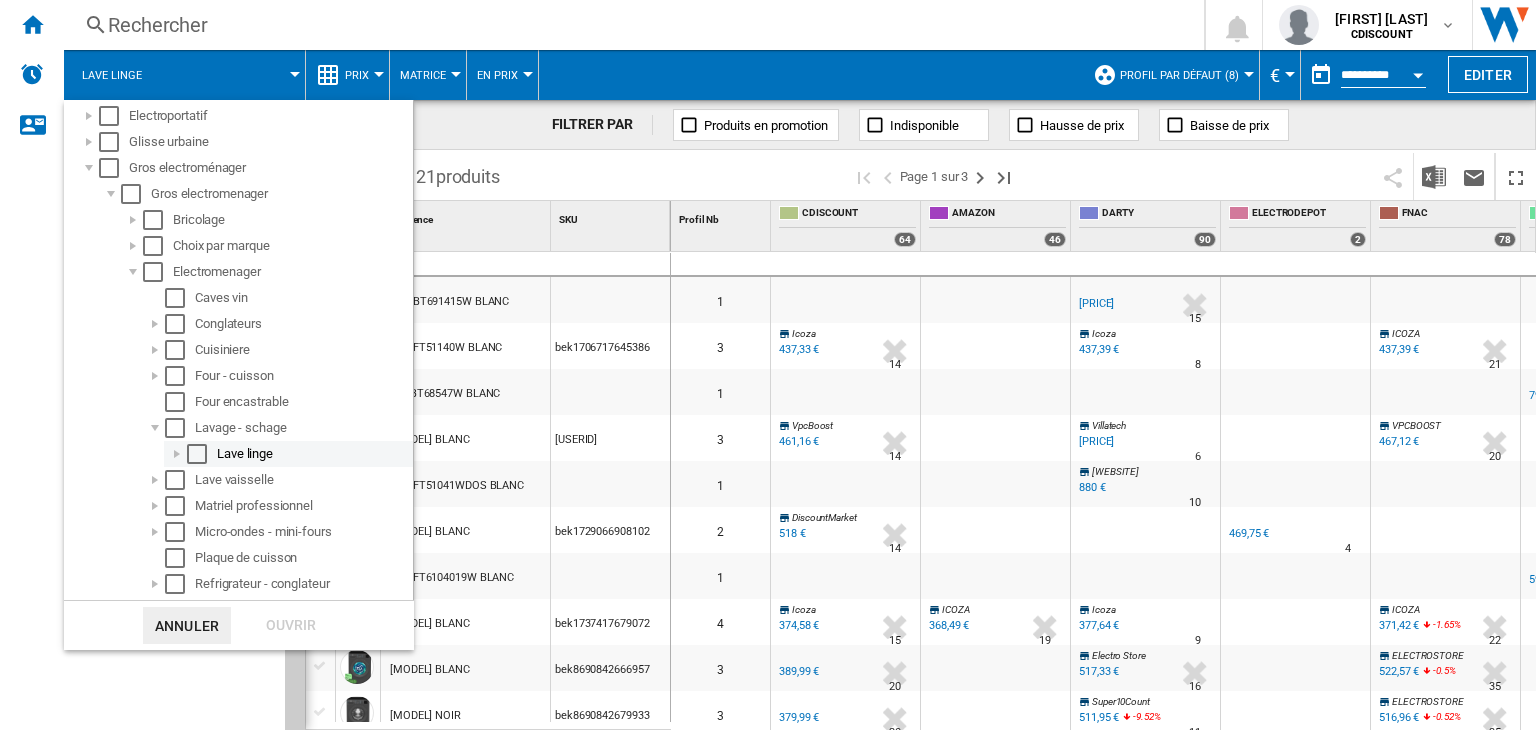 click at bounding box center [202, 454] 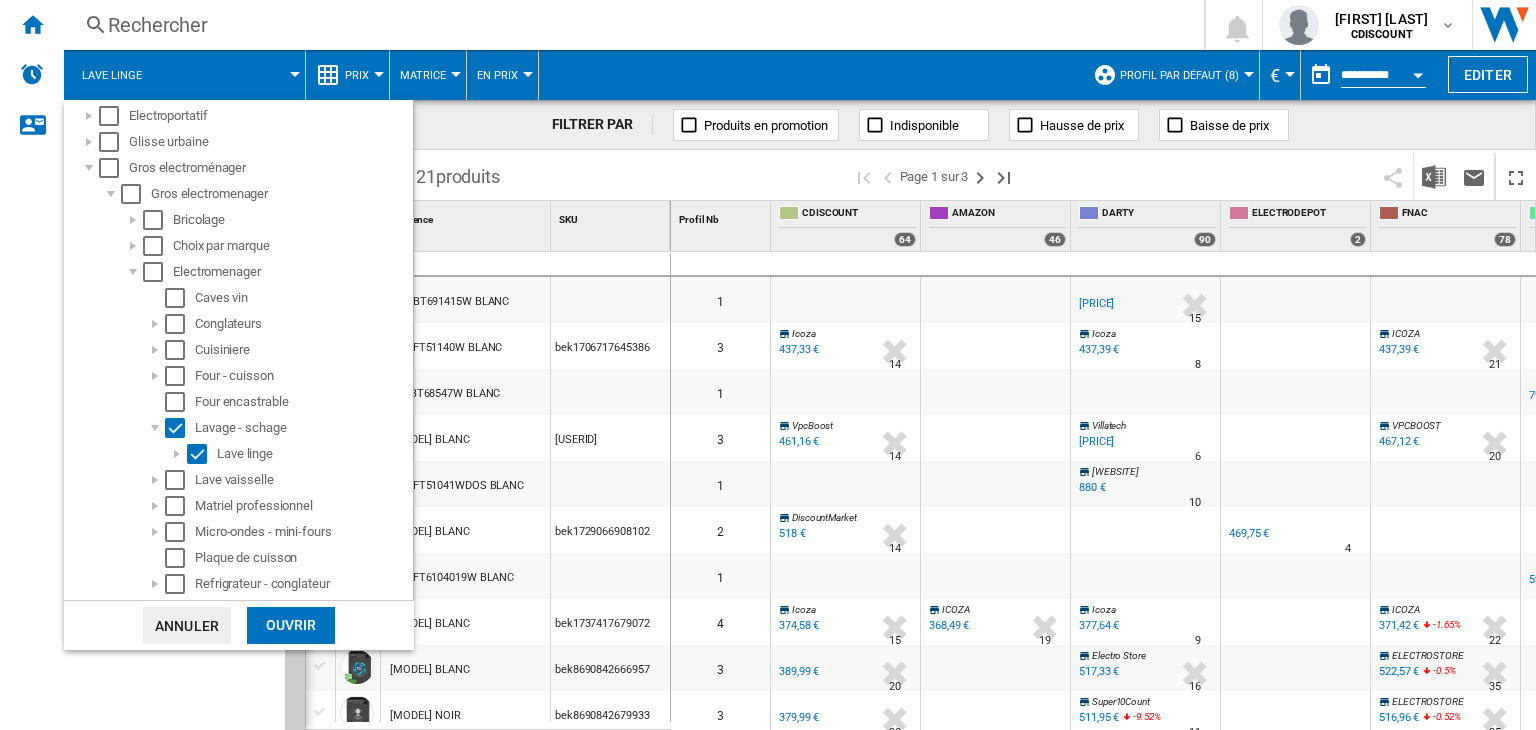 click on "Ouvrir" at bounding box center (291, 625) 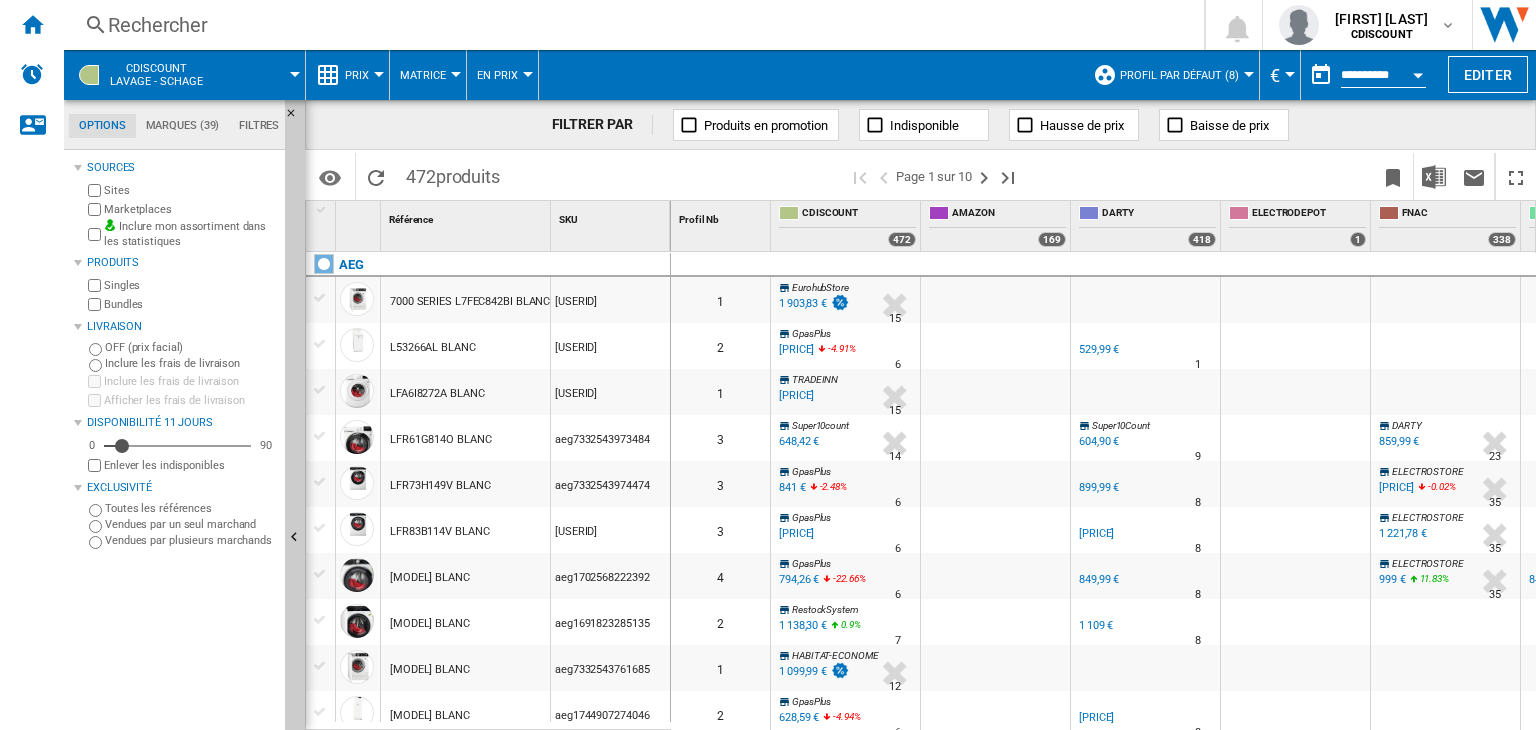 click on "CDISCOUNT Lavage - schage" at bounding box center [166, 75] 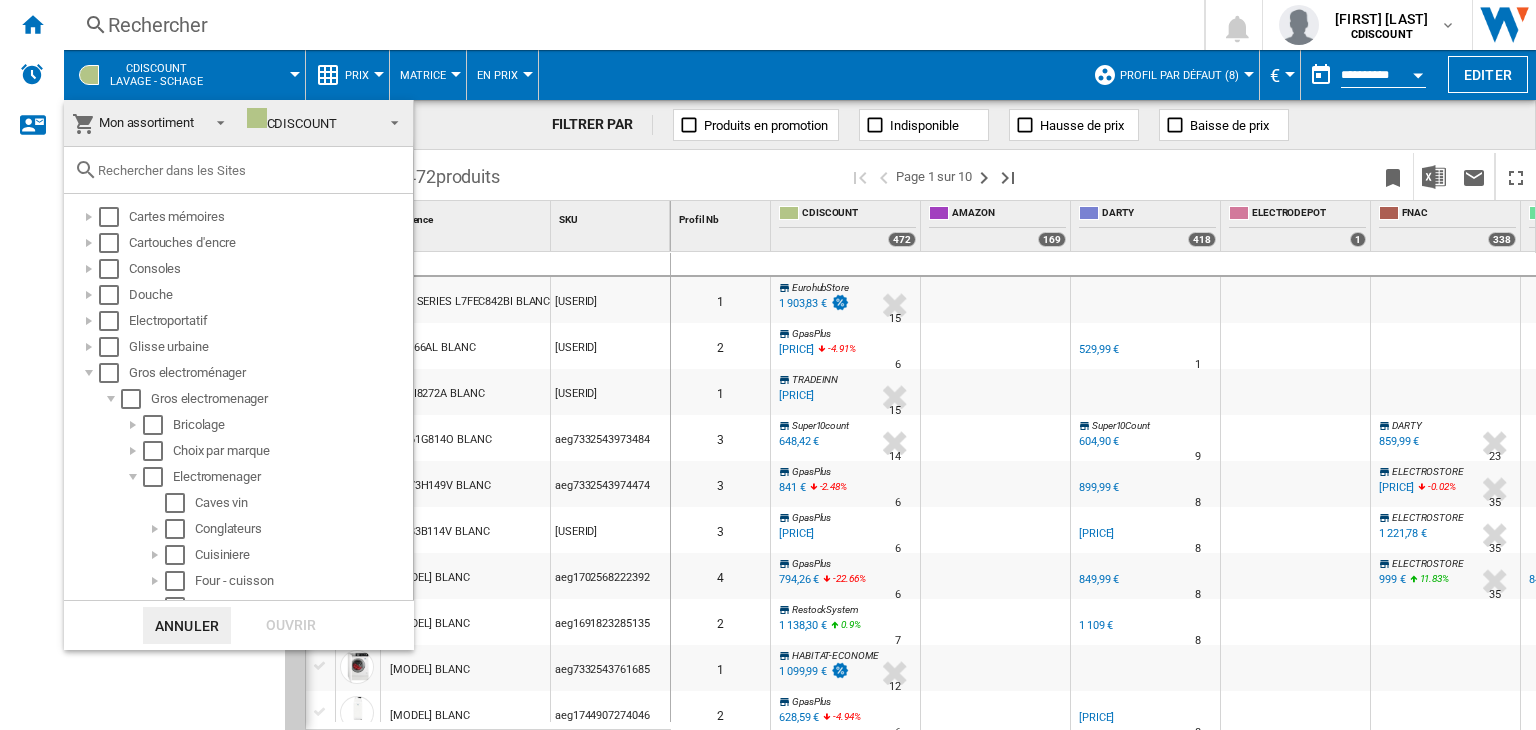 click at bounding box center (768, 365) 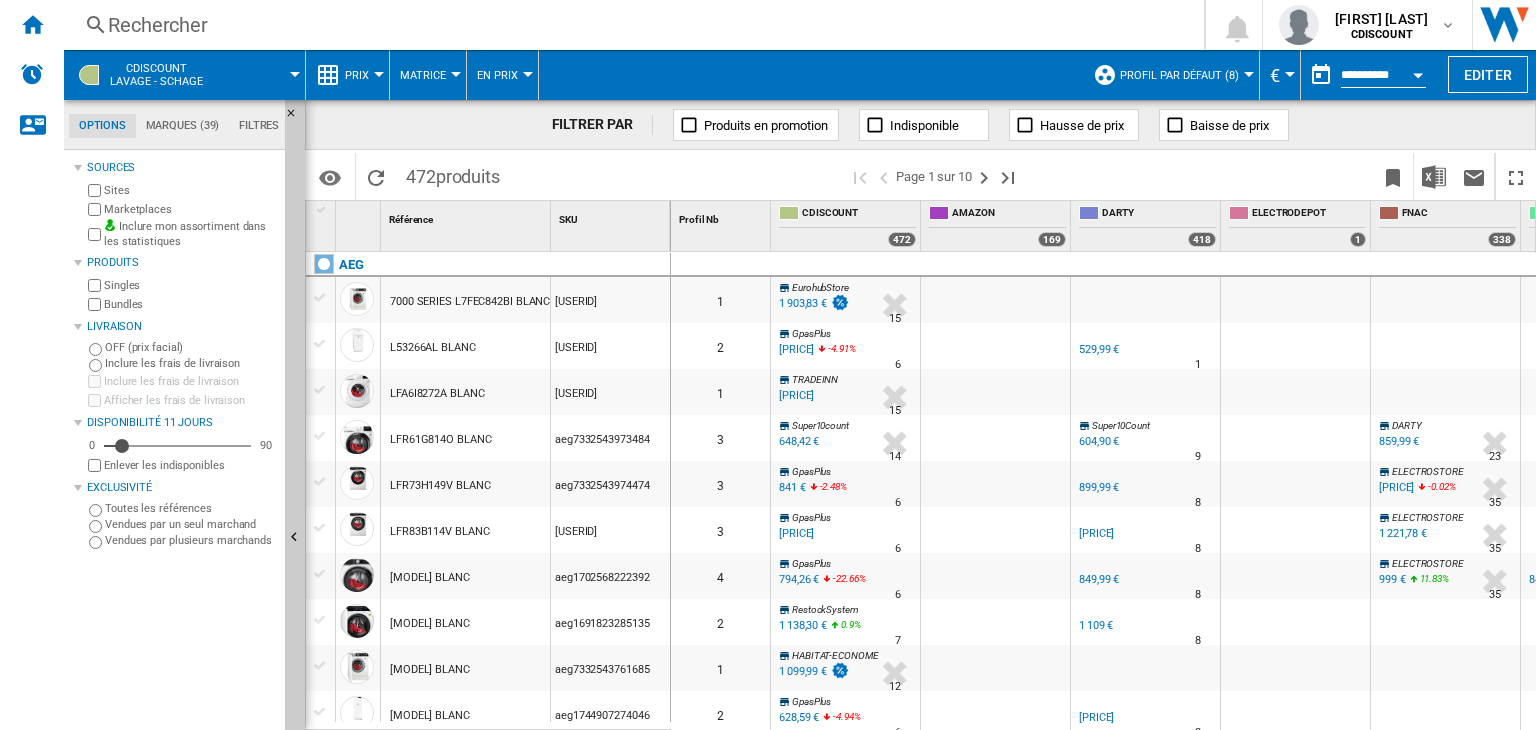 click on "CDISCOUNT Lavage - schage" at bounding box center [166, 75] 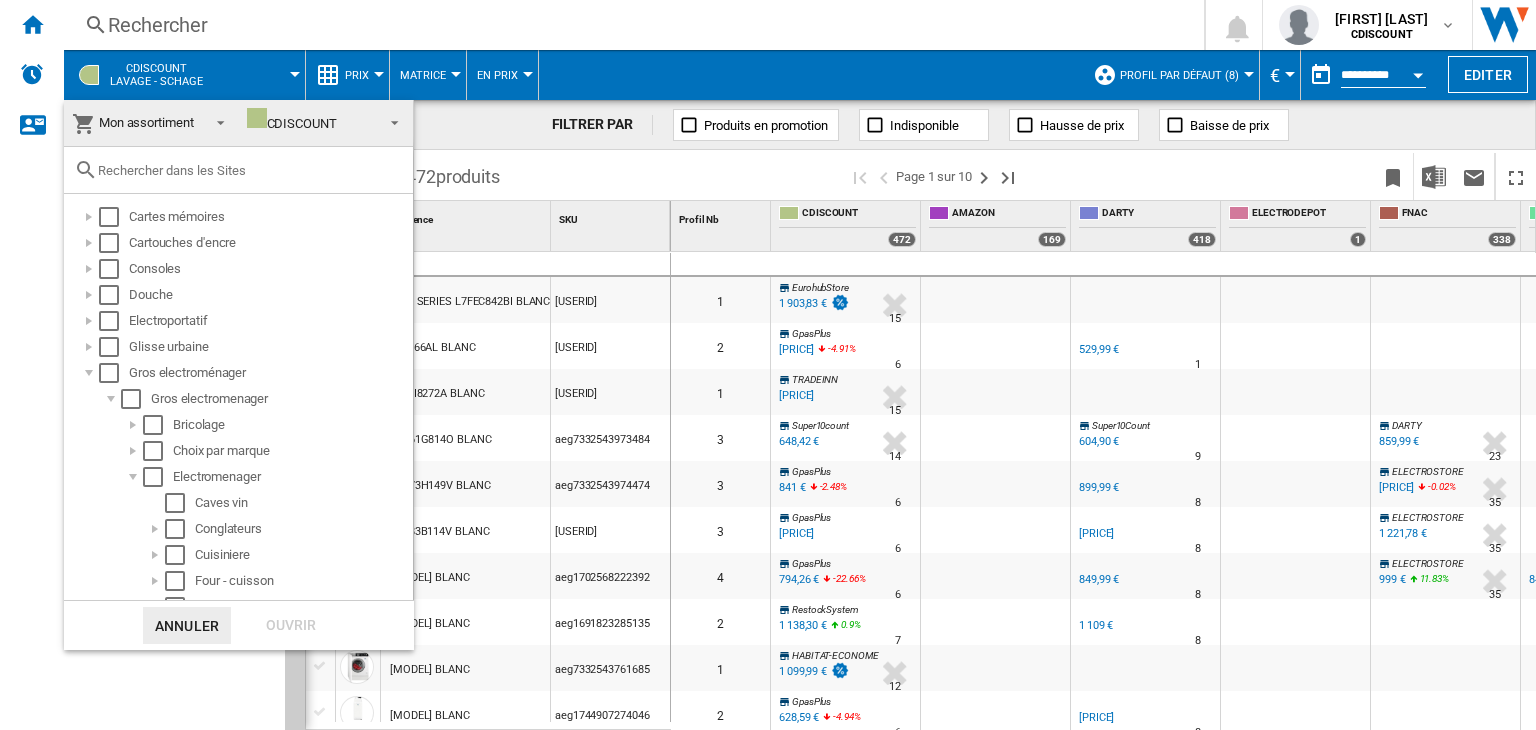 click at bounding box center [768, 365] 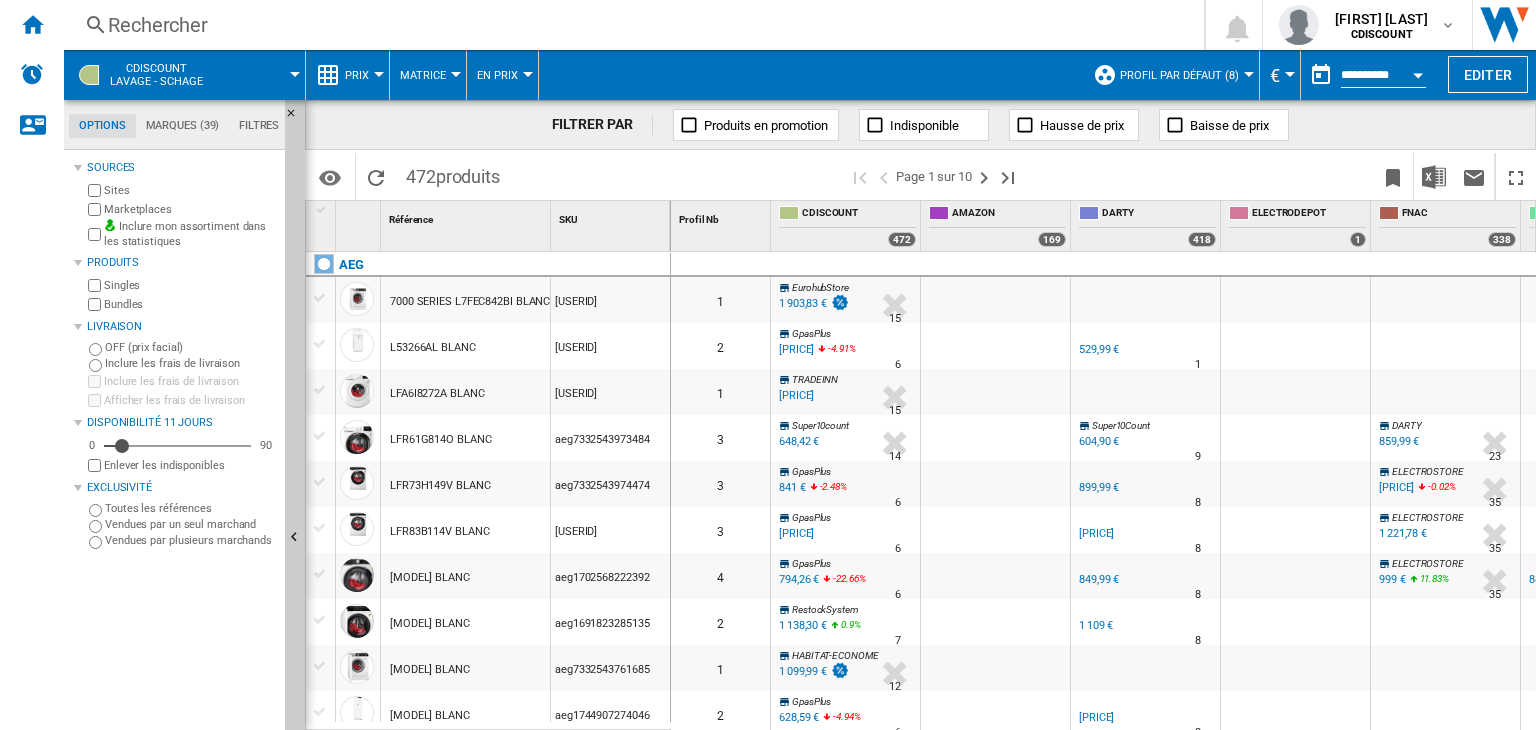 click on "CDISCOUNT Lavage - schage" at bounding box center (166, 75) 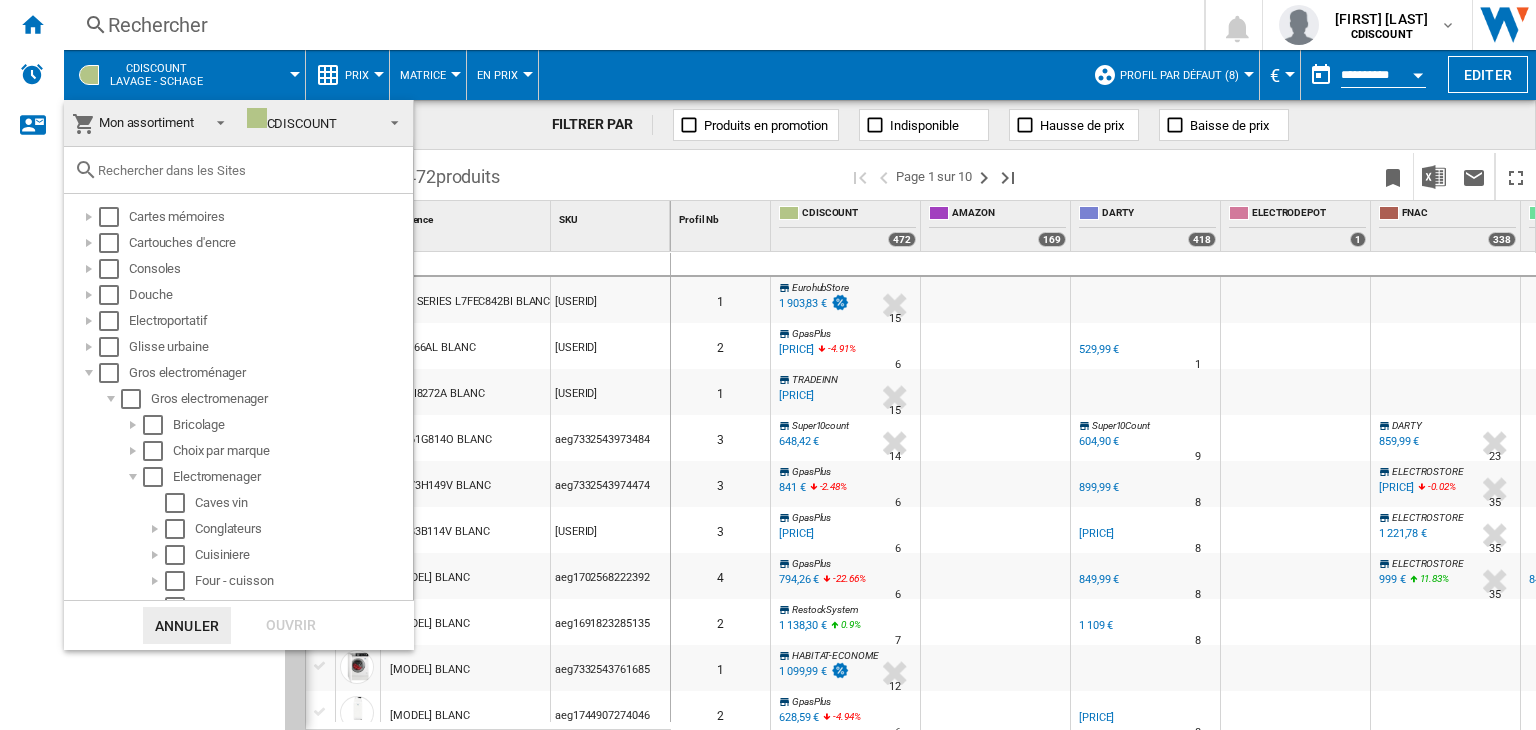 click on "Mon assortiment" at bounding box center [135, 123] 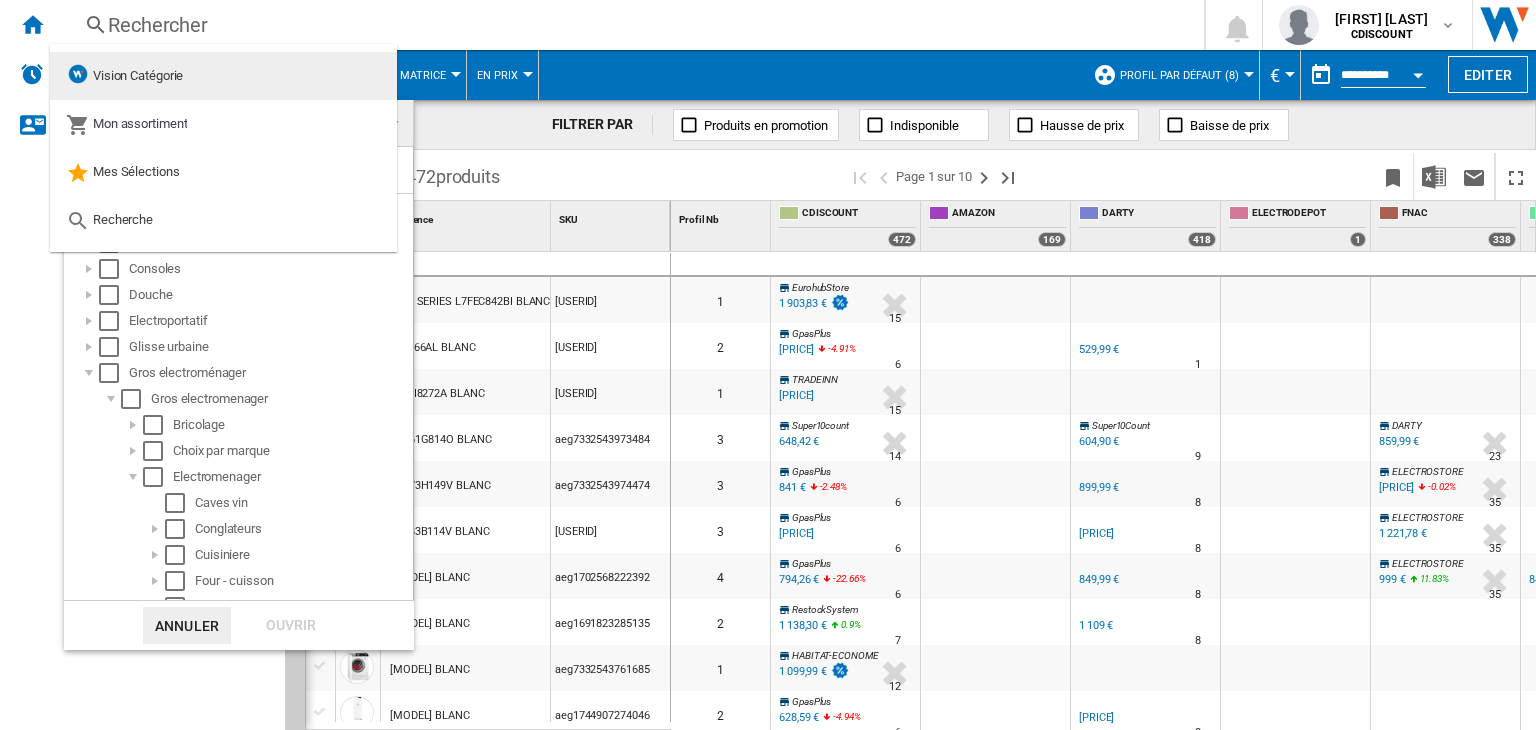 click on "Vision Catégorie" at bounding box center (138, 75) 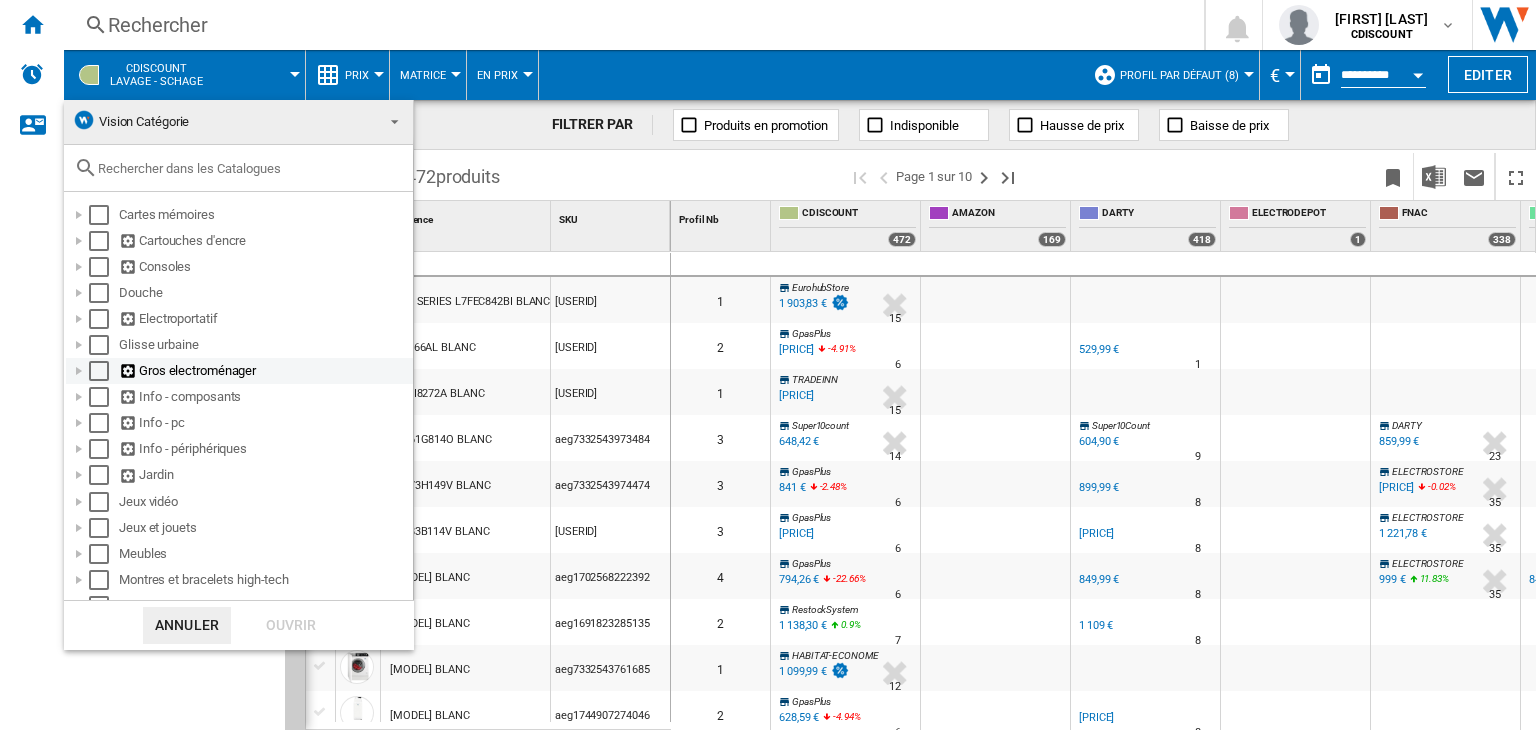 click at bounding box center [79, 371] 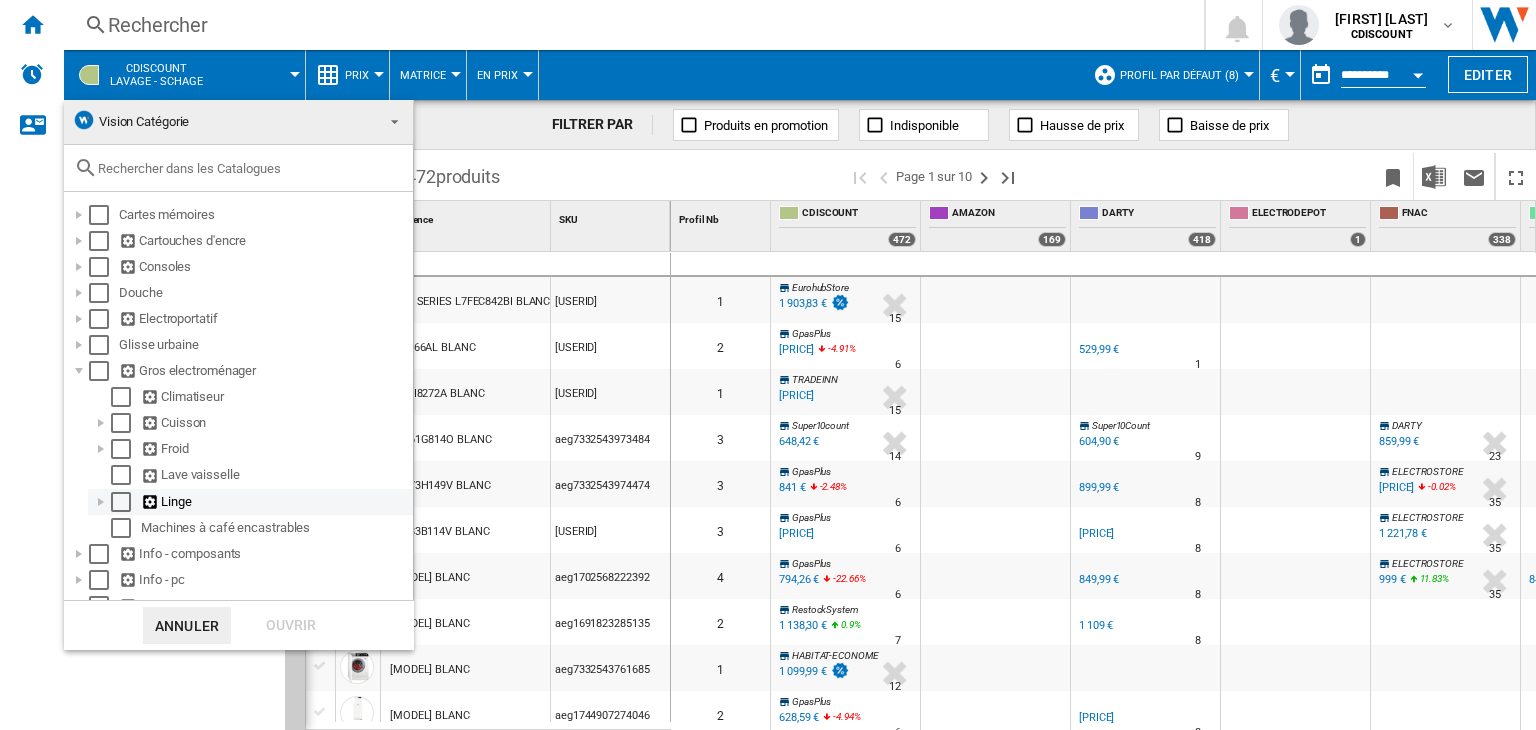 click at bounding box center [101, 502] 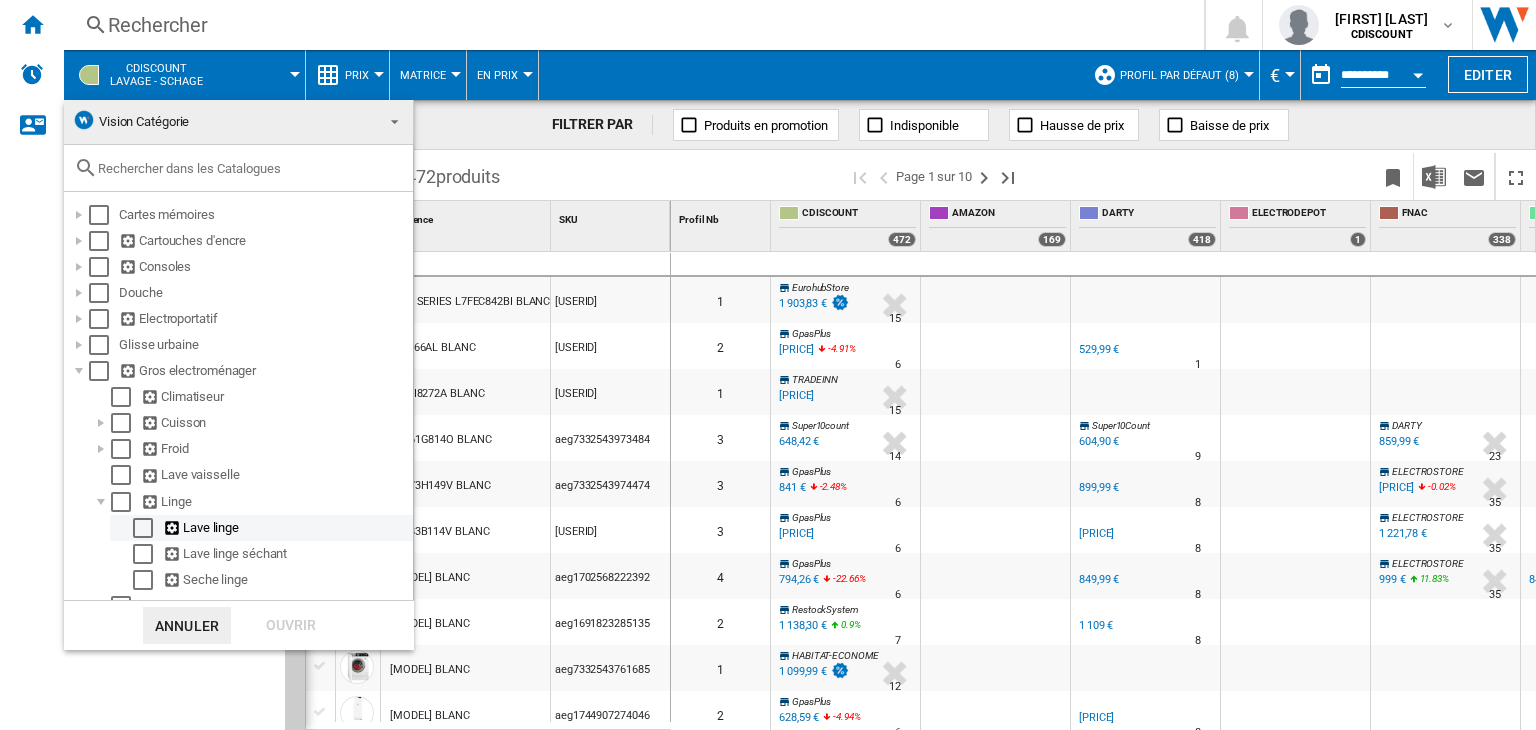 click at bounding box center [143, 528] 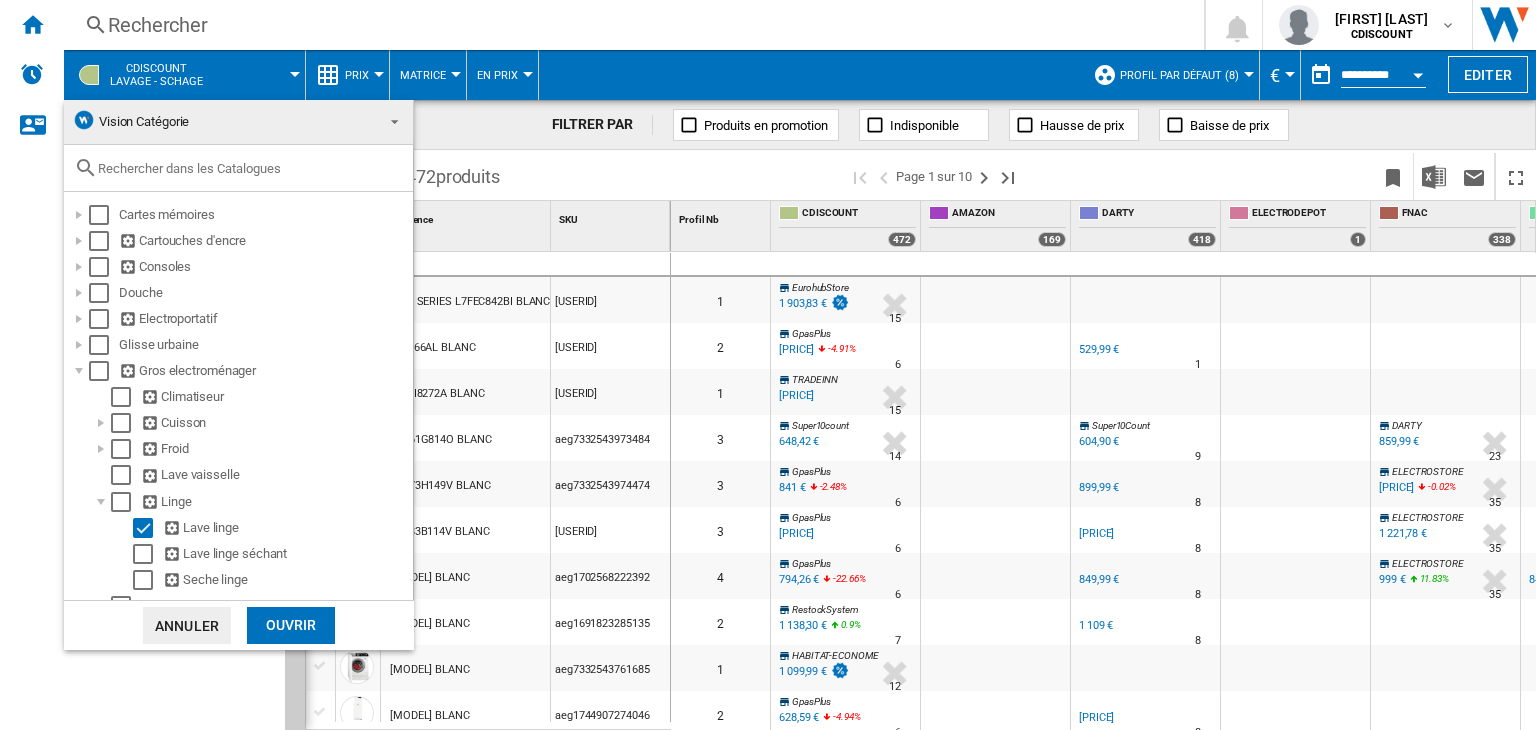 click on "Ouvrir" at bounding box center (291, 625) 